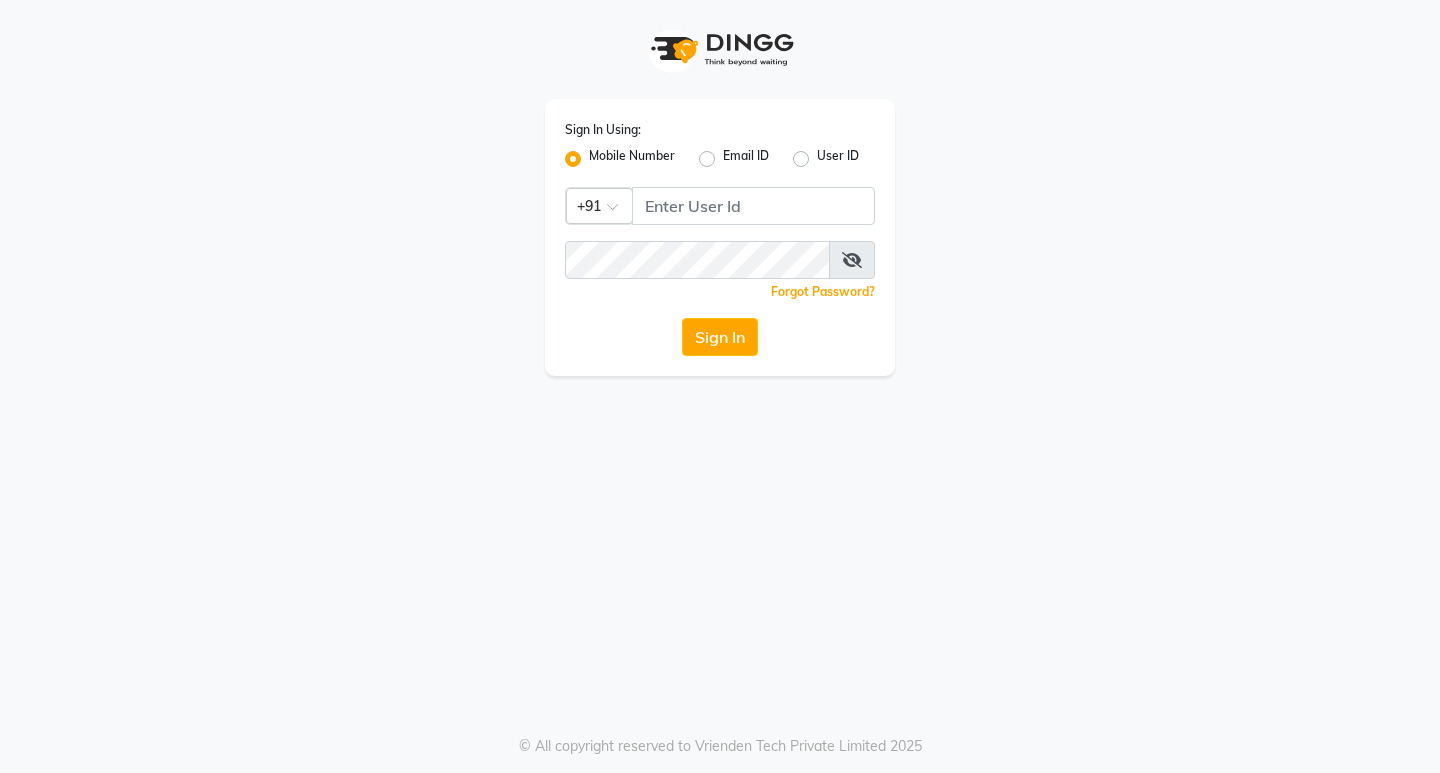 scroll, scrollTop: 0, scrollLeft: 0, axis: both 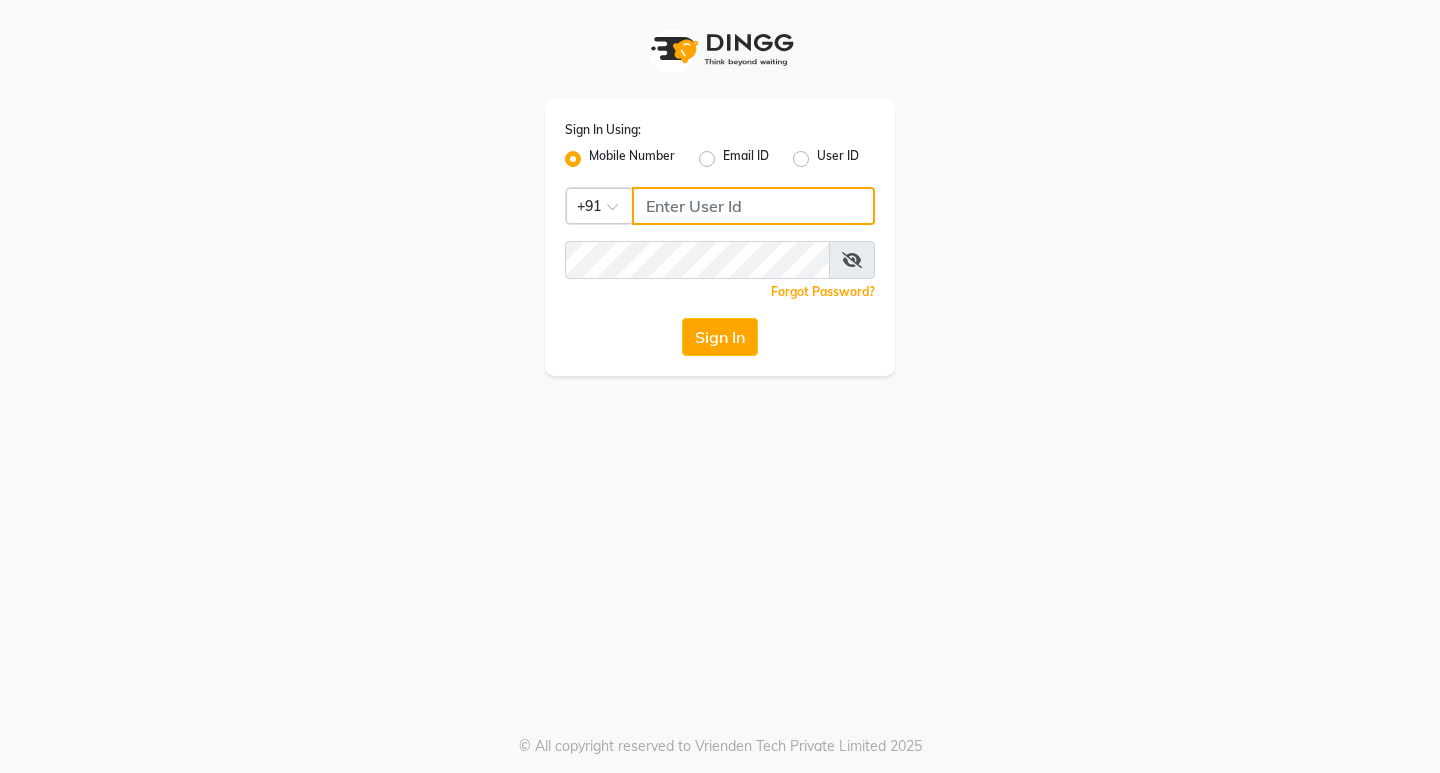 click 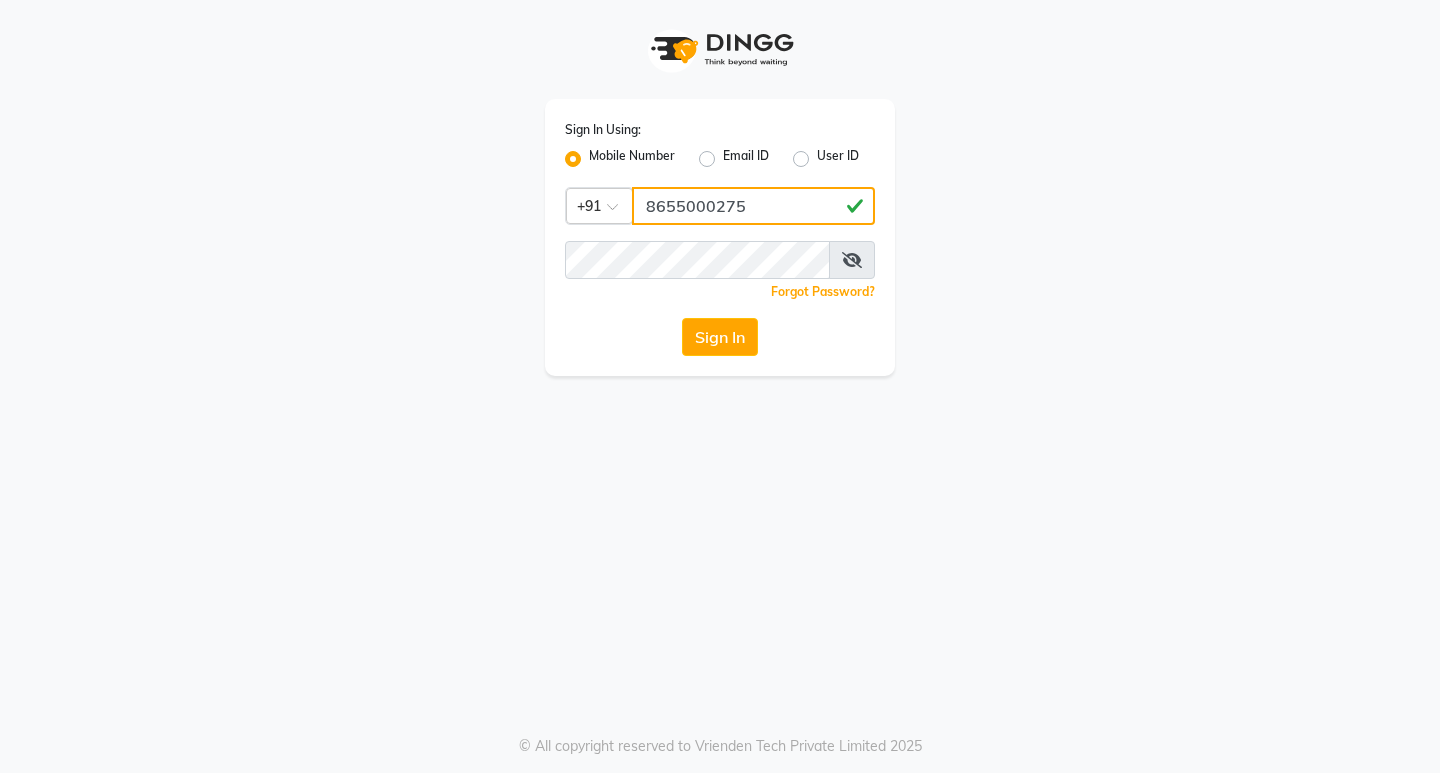 type on "8655000275" 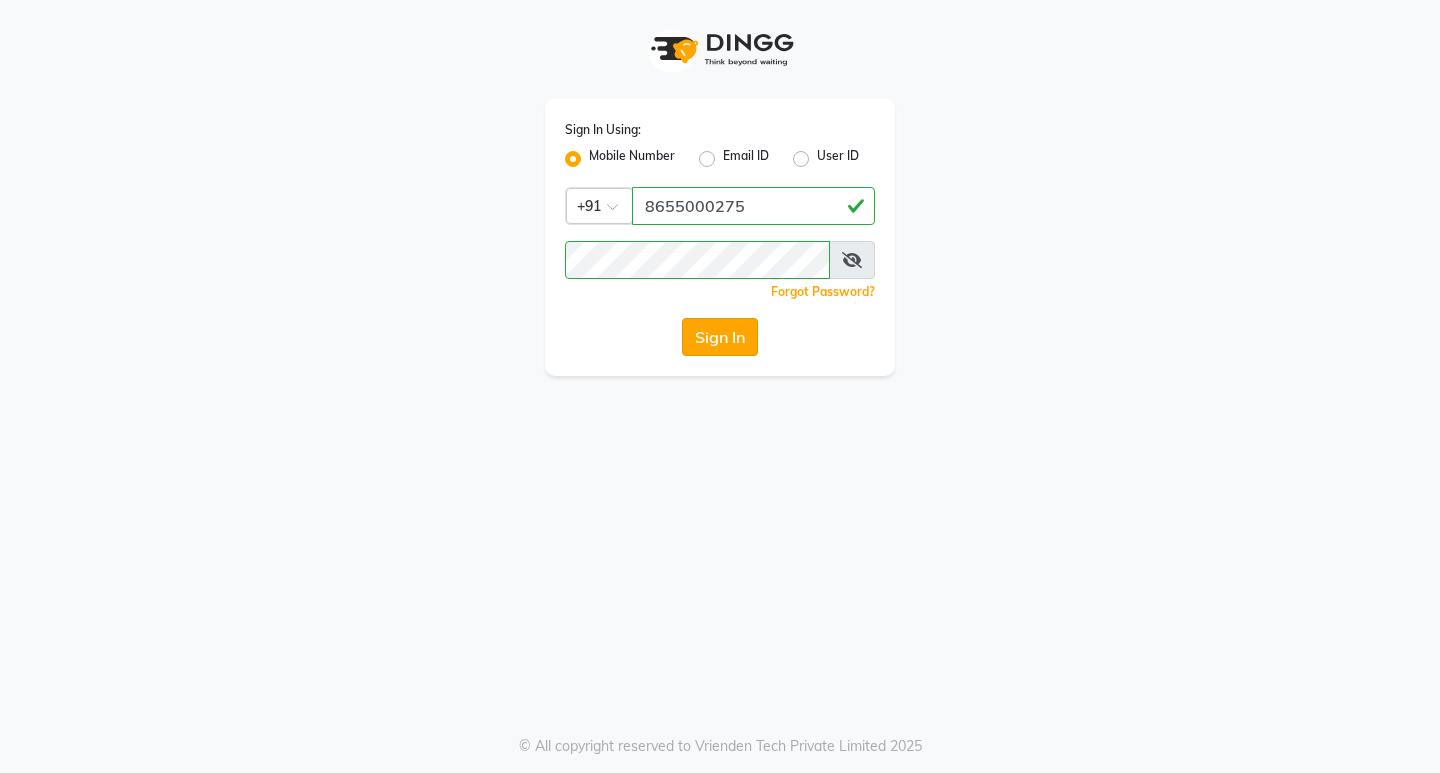 click on "Sign In" 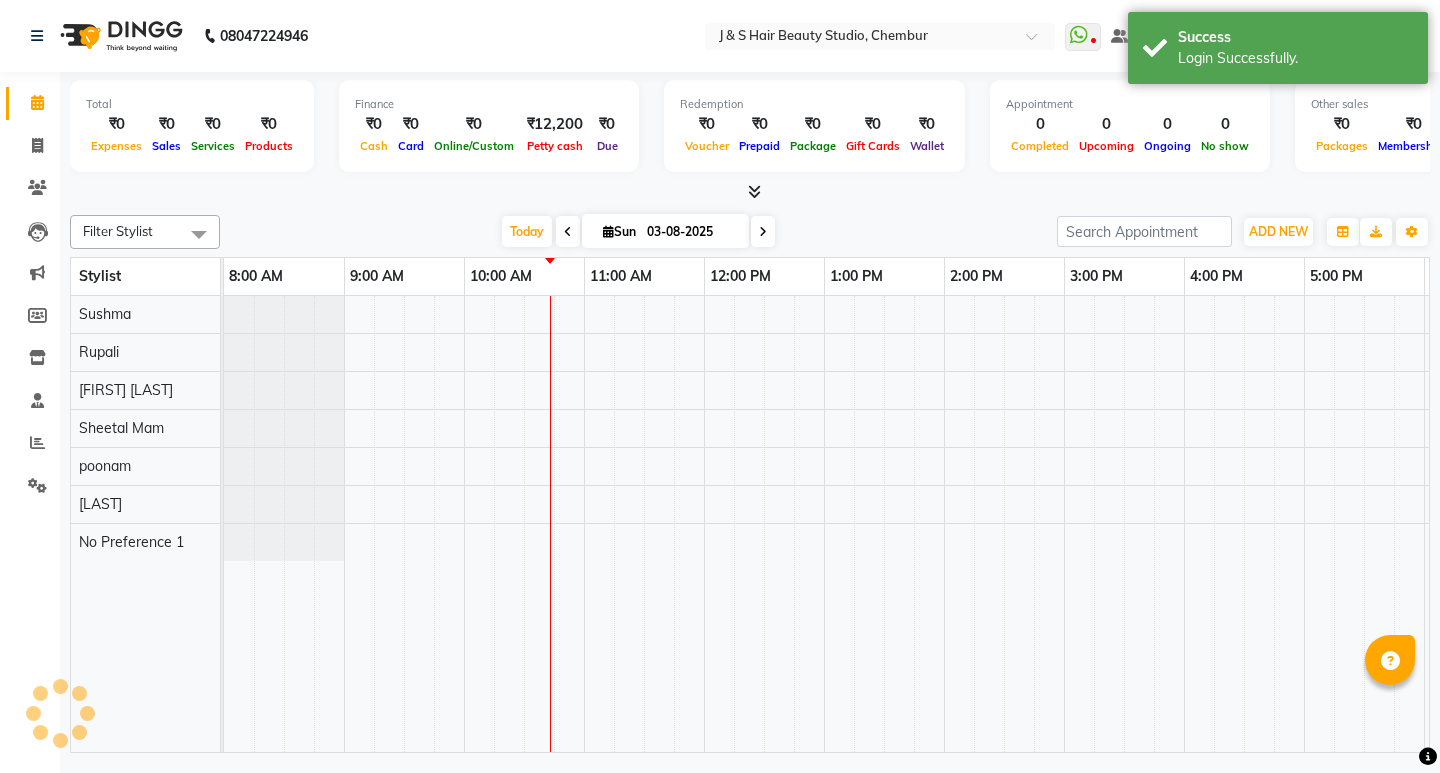 scroll, scrollTop: 0, scrollLeft: 0, axis: both 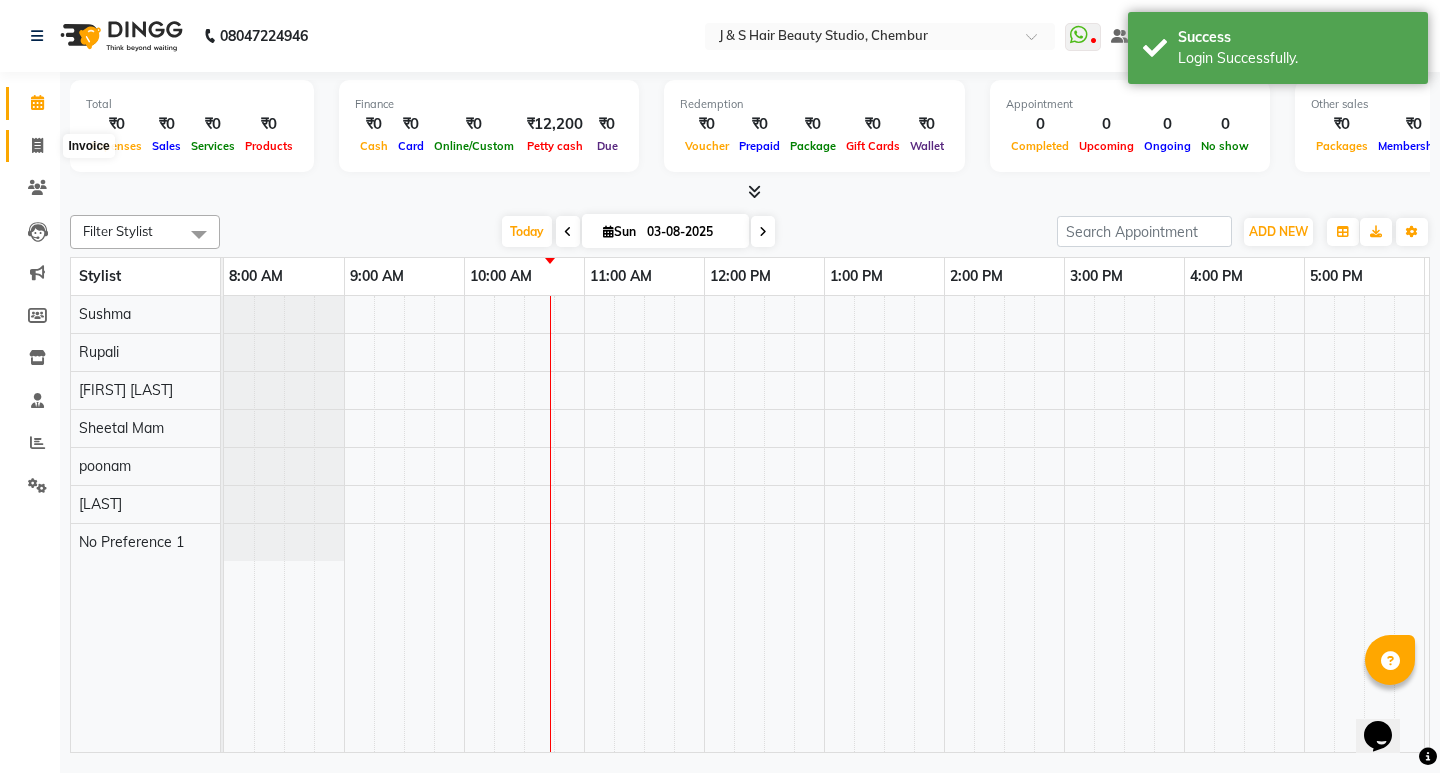 click 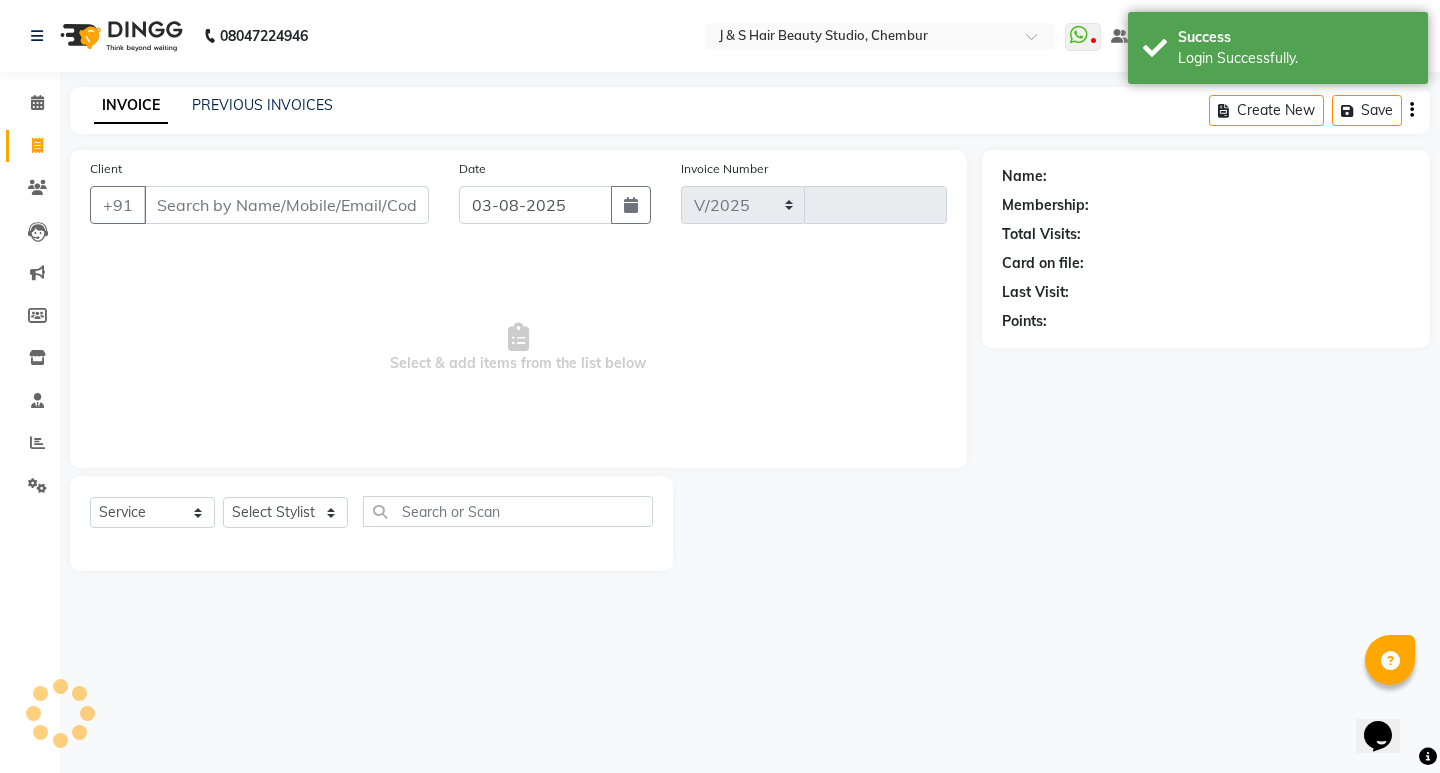 select on "143" 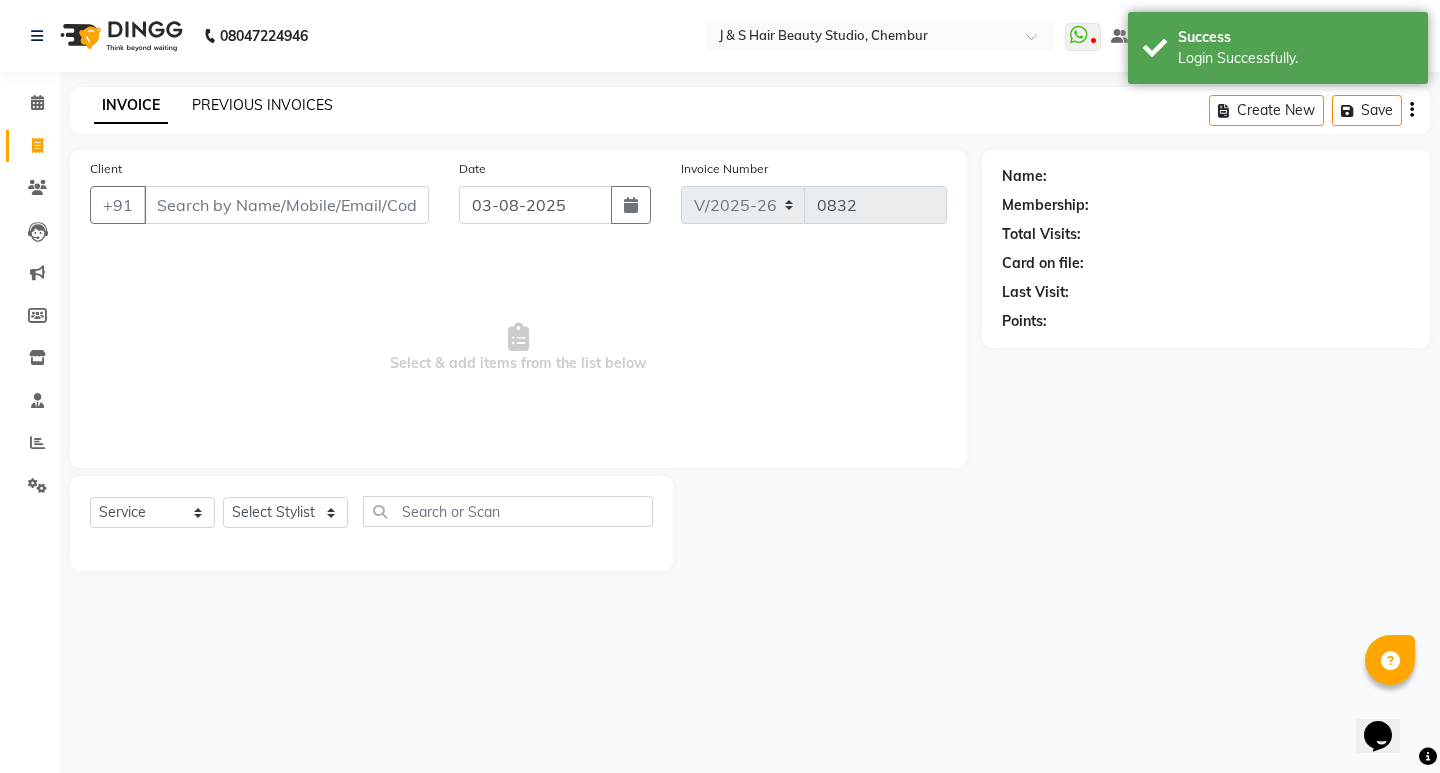 click on "PREVIOUS INVOICES" 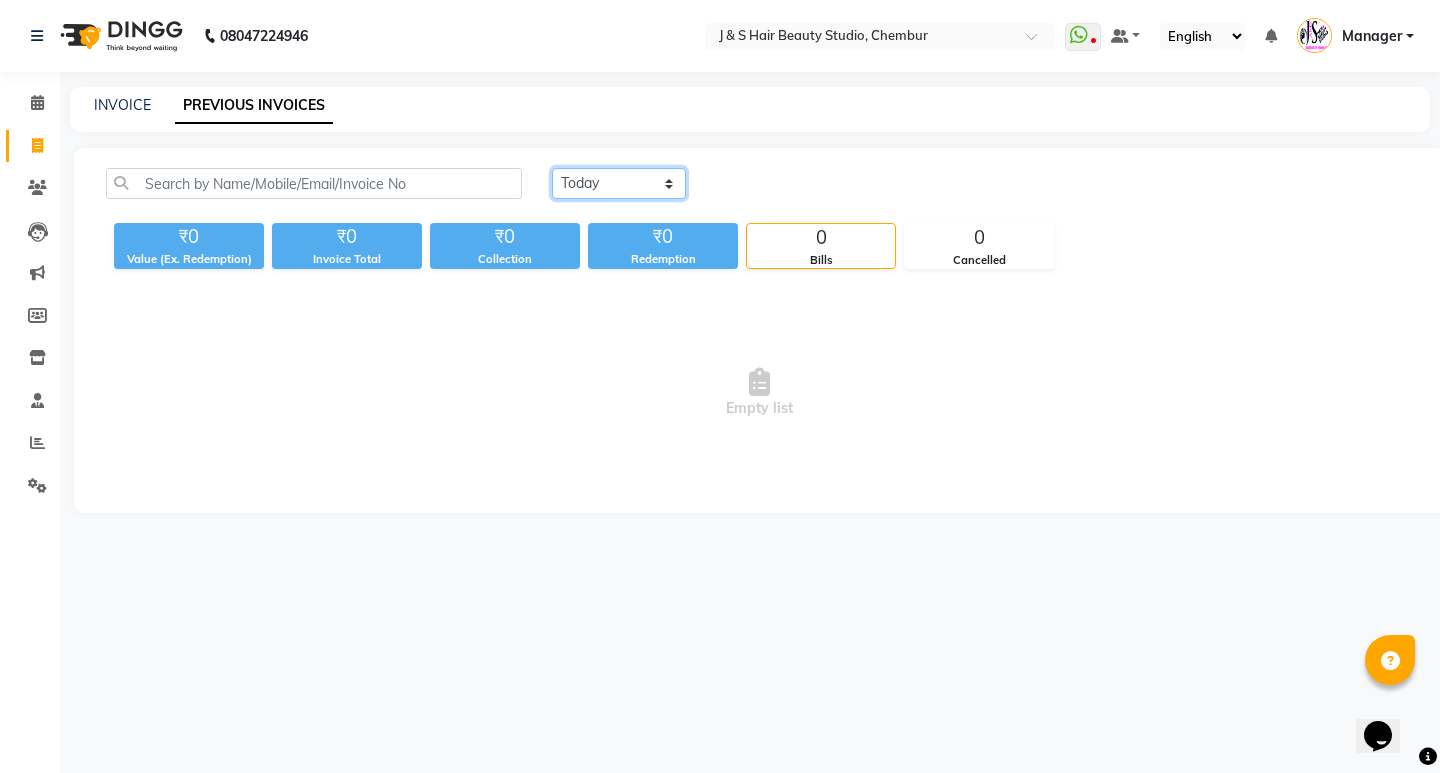 click on "Today Yesterday Custom Range" 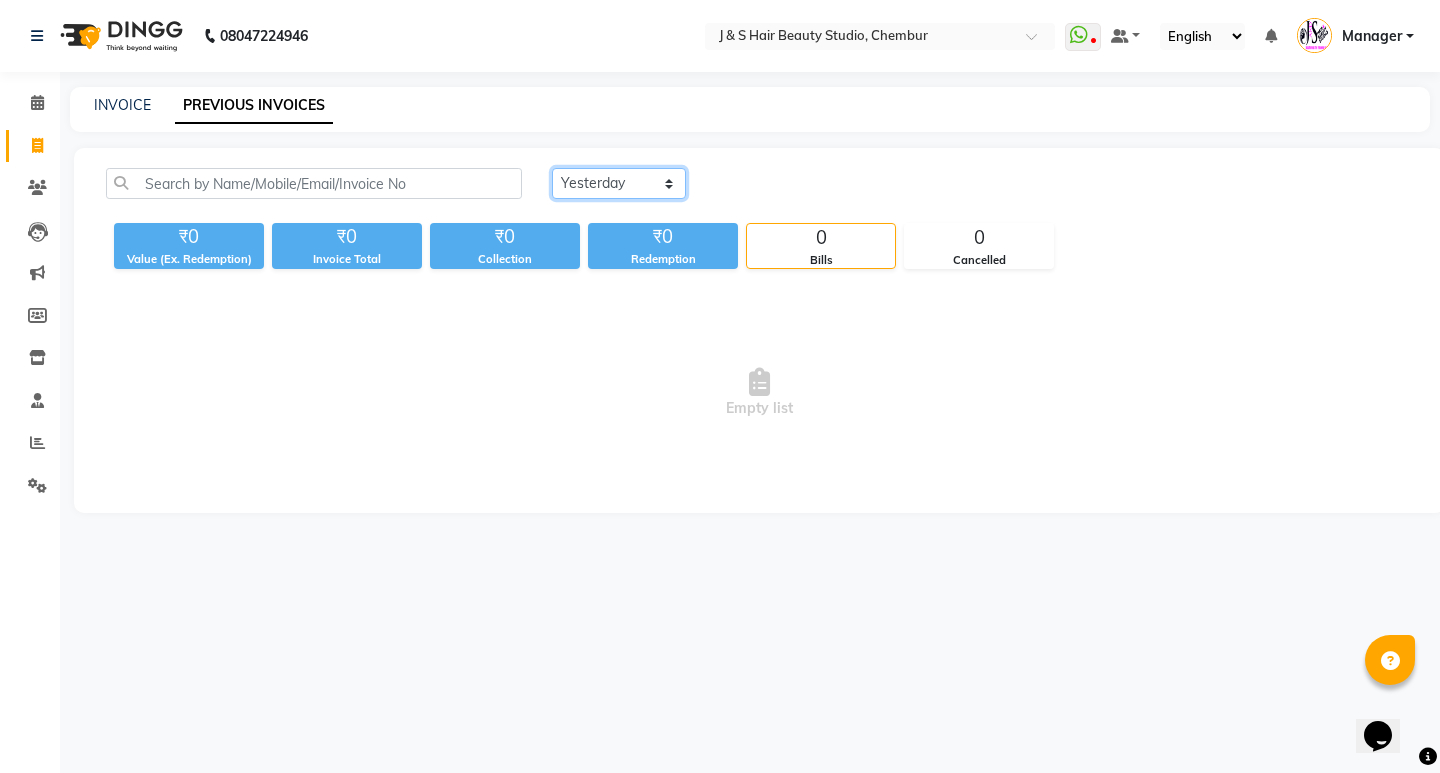 click on "Today Yesterday Custom Range" 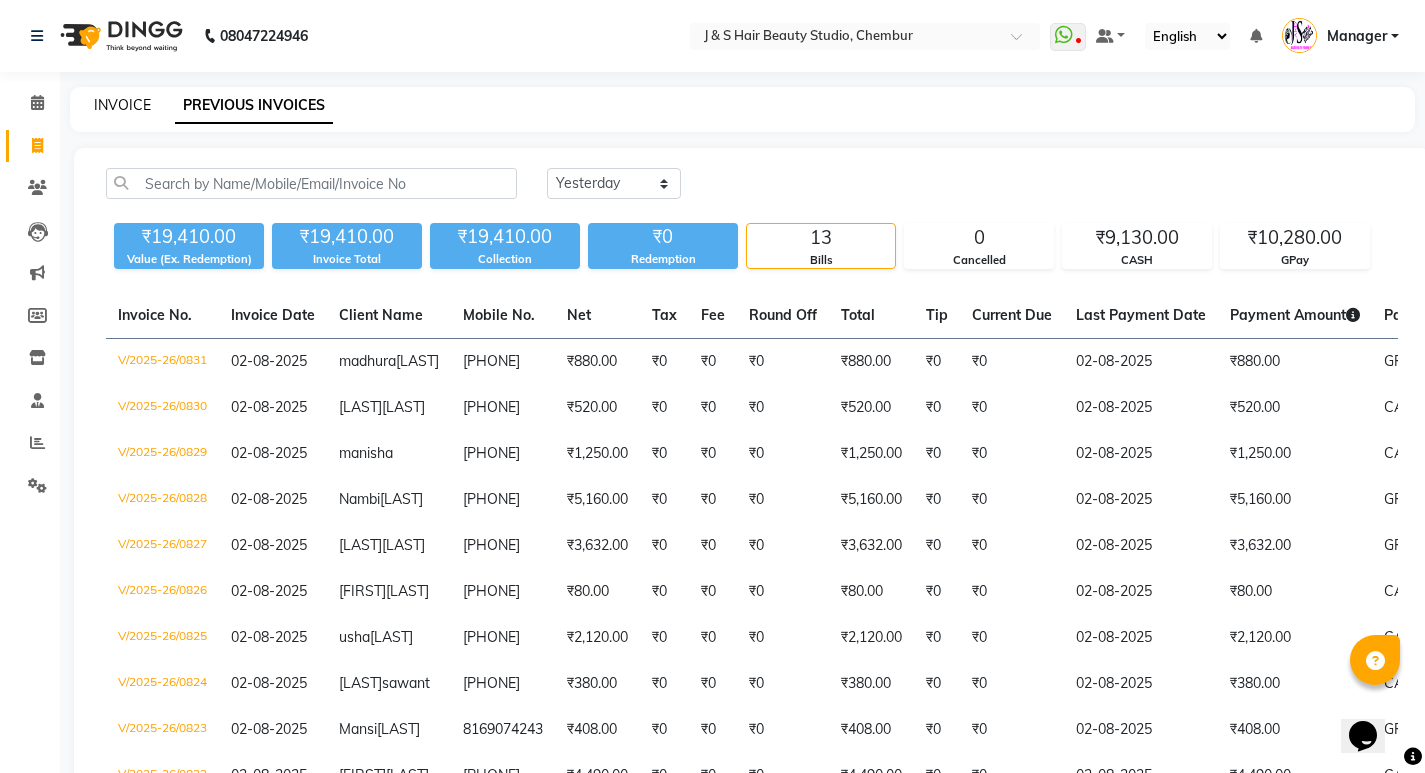 click on "INVOICE" 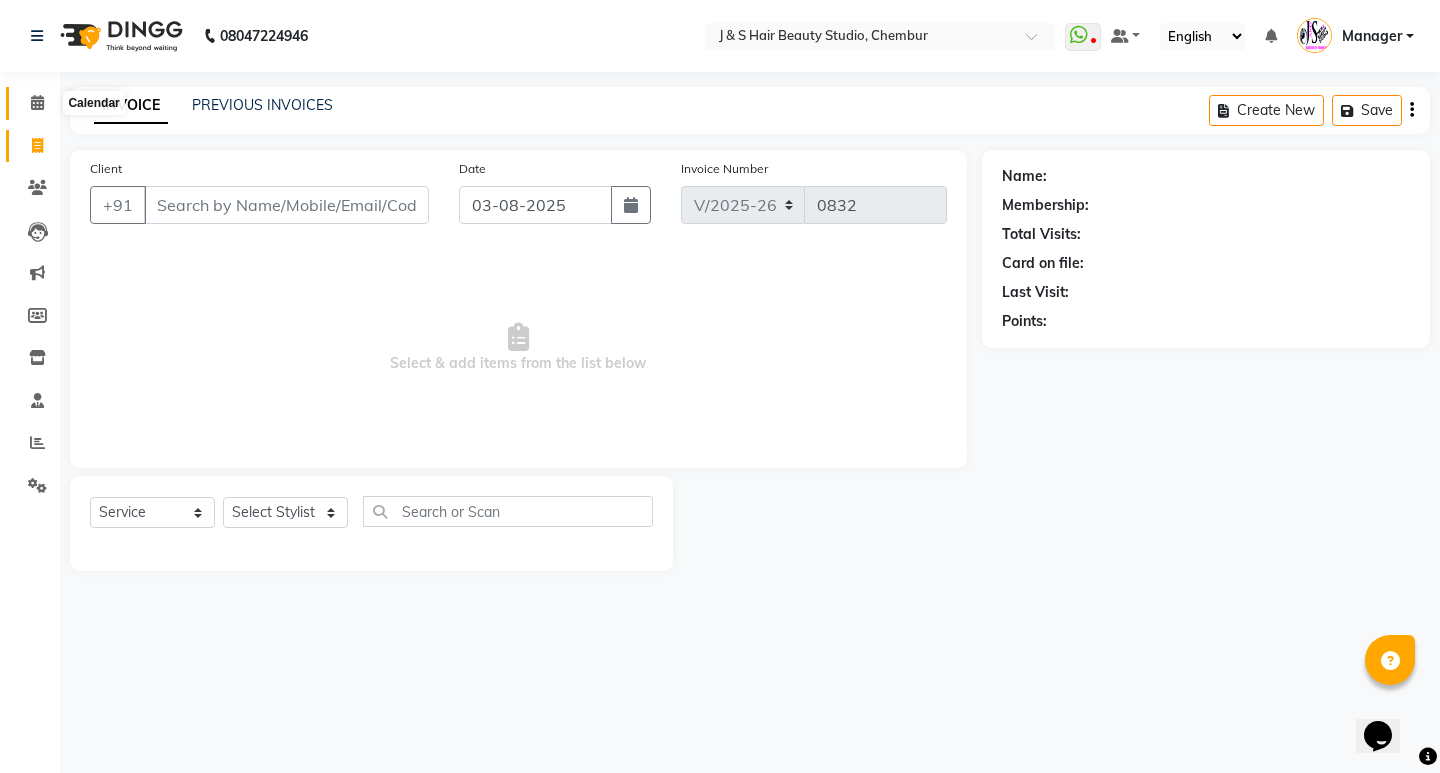 click 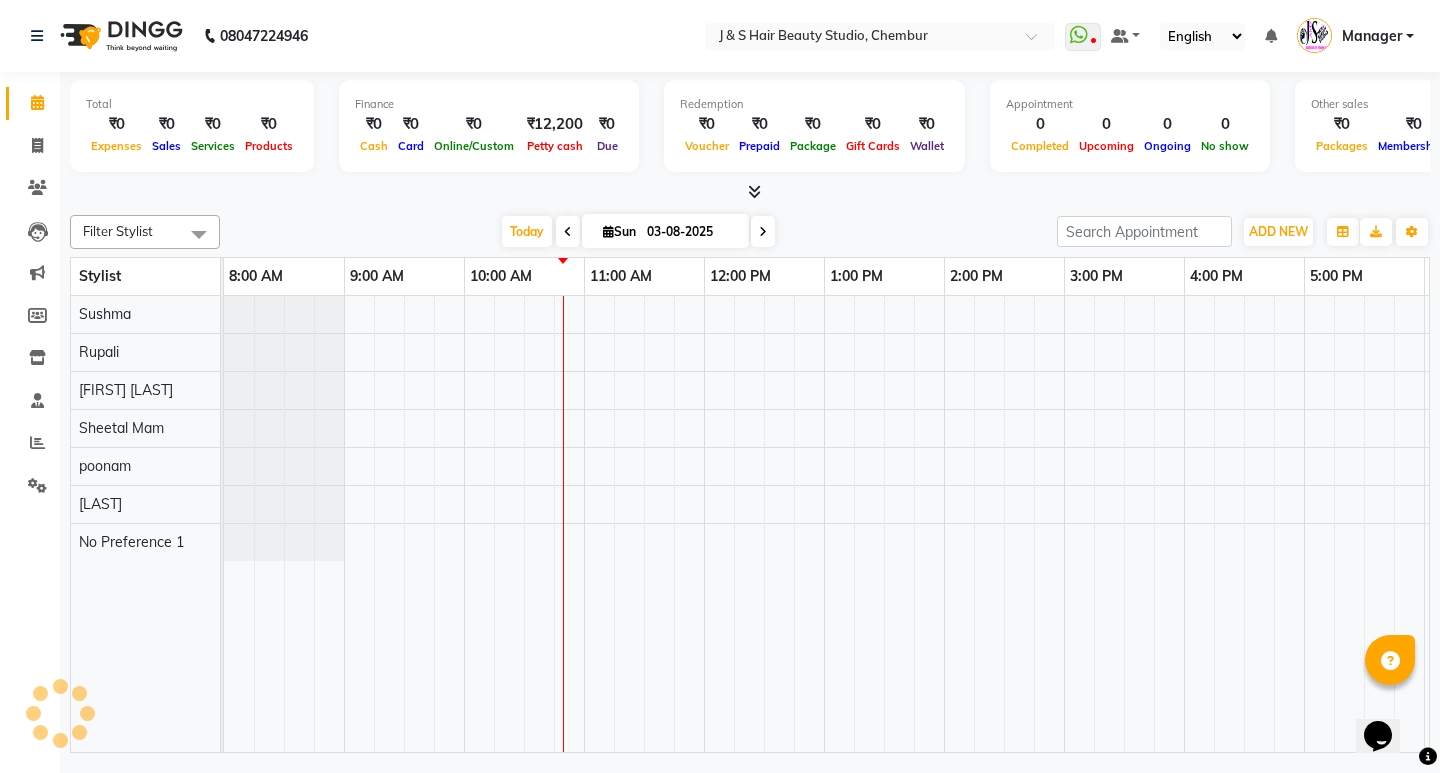 scroll, scrollTop: 0, scrollLeft: 0, axis: both 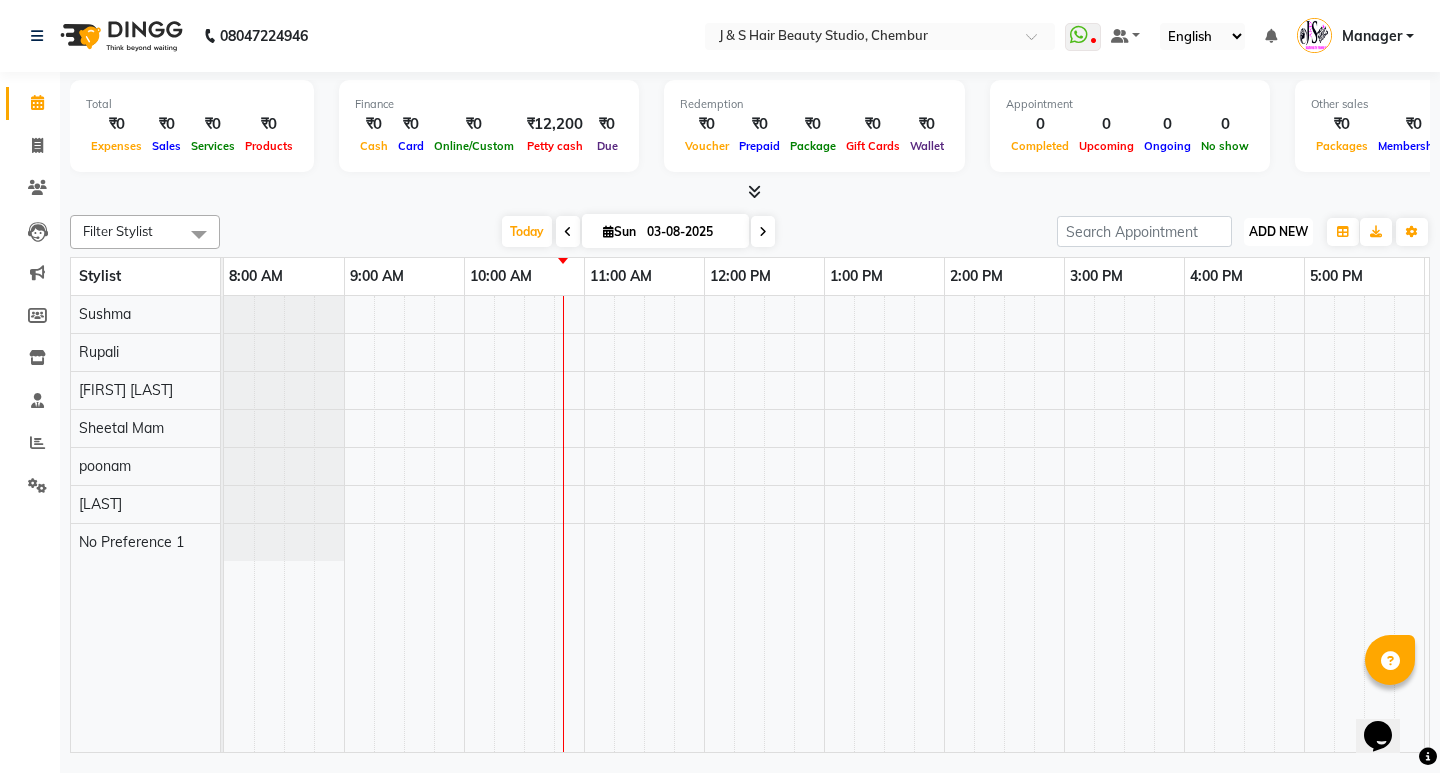 click on "ADD NEW" at bounding box center [1278, 231] 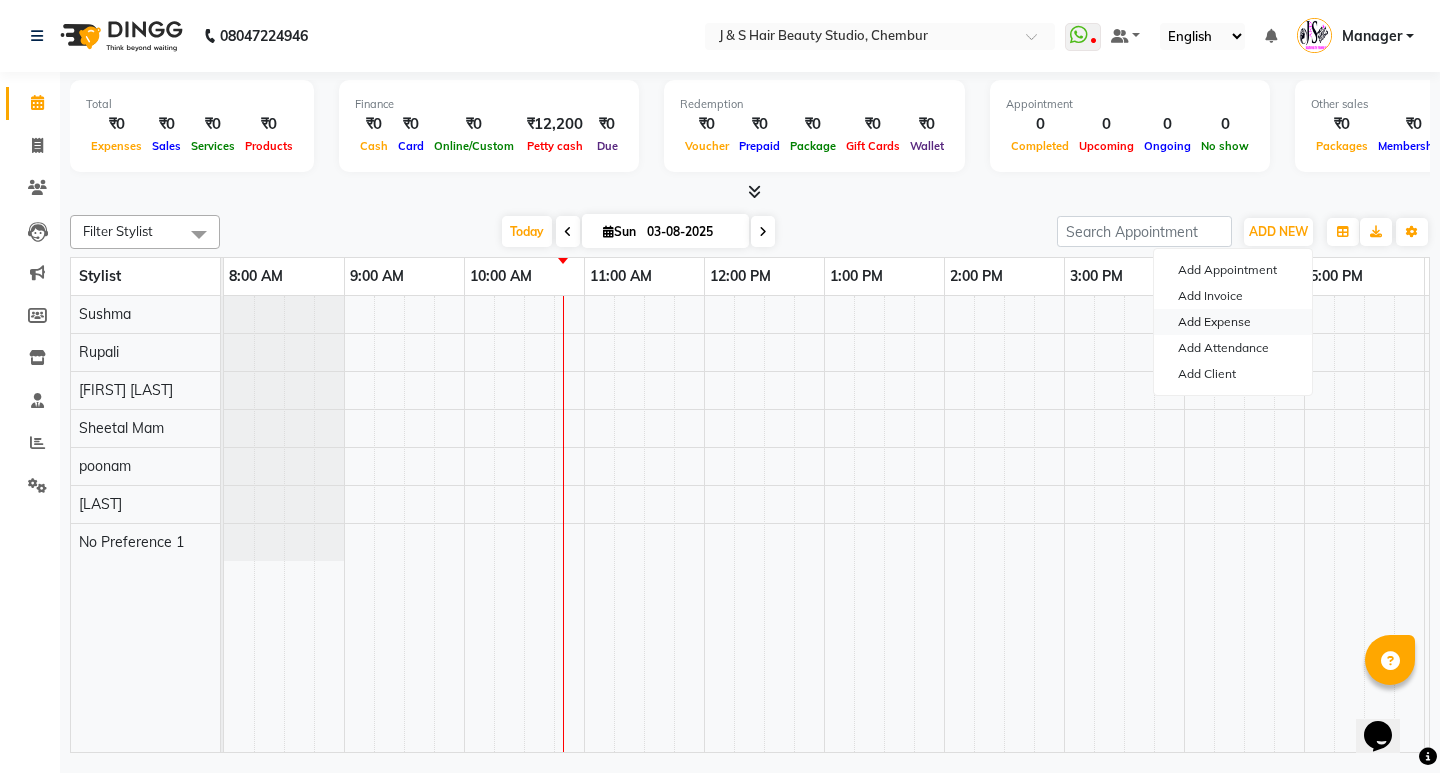 click on "Add Expense" at bounding box center [1233, 322] 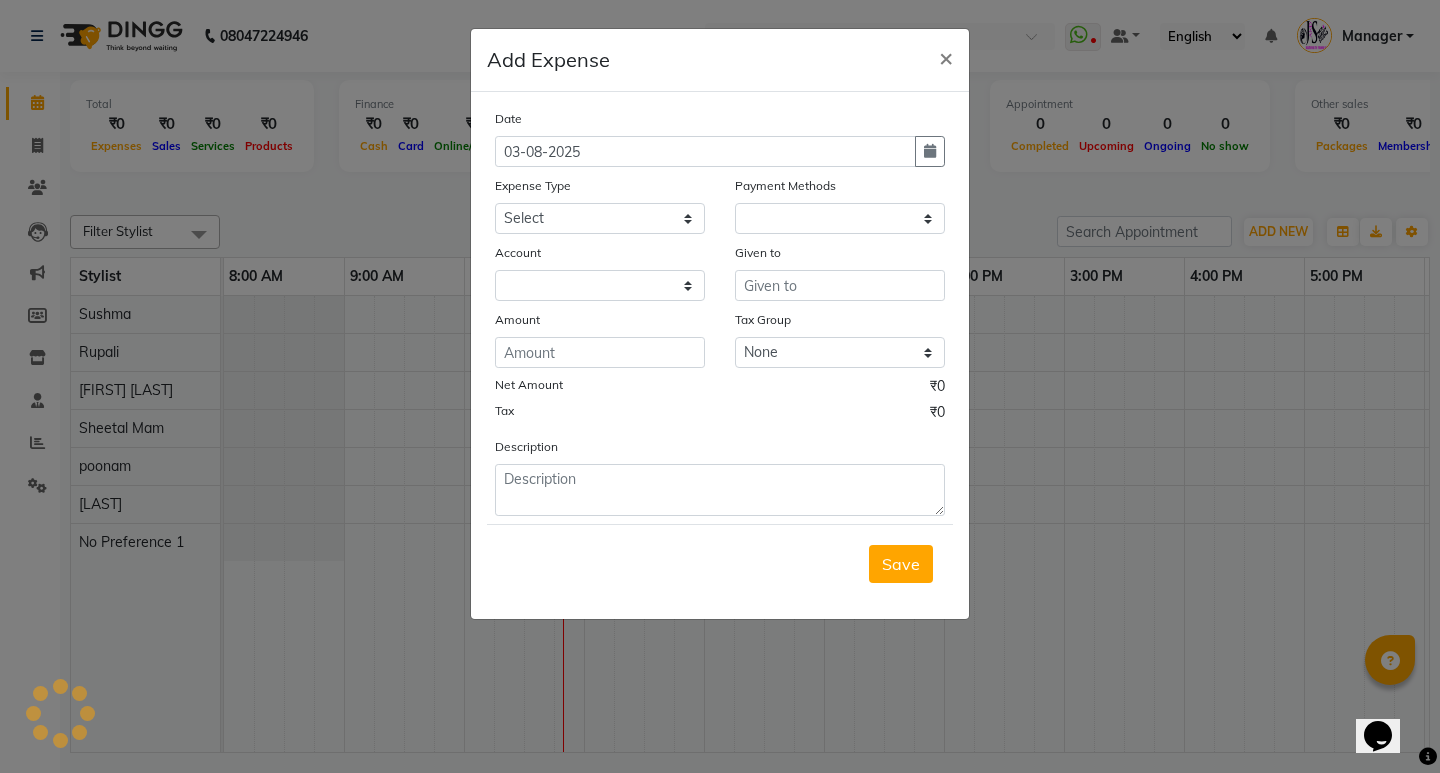 select on "1" 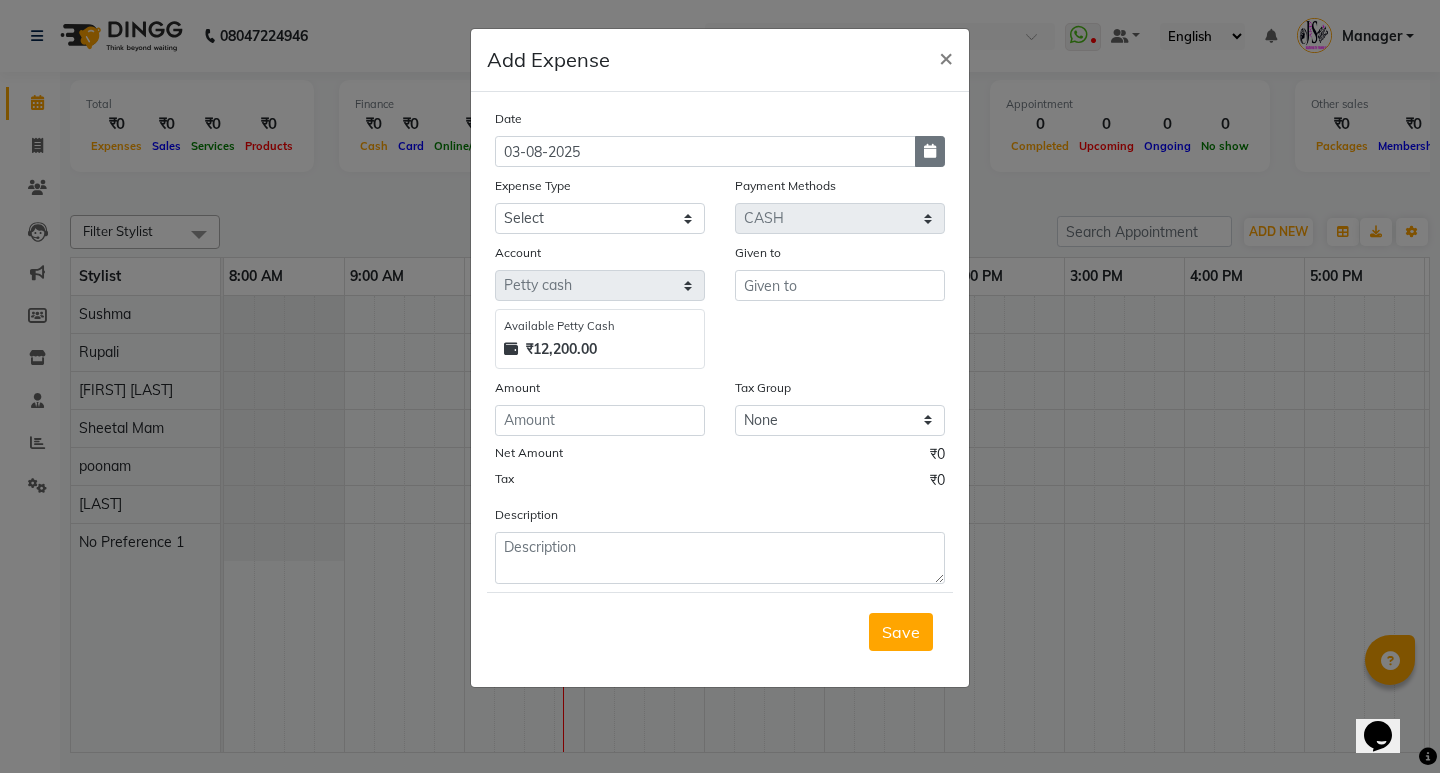 click 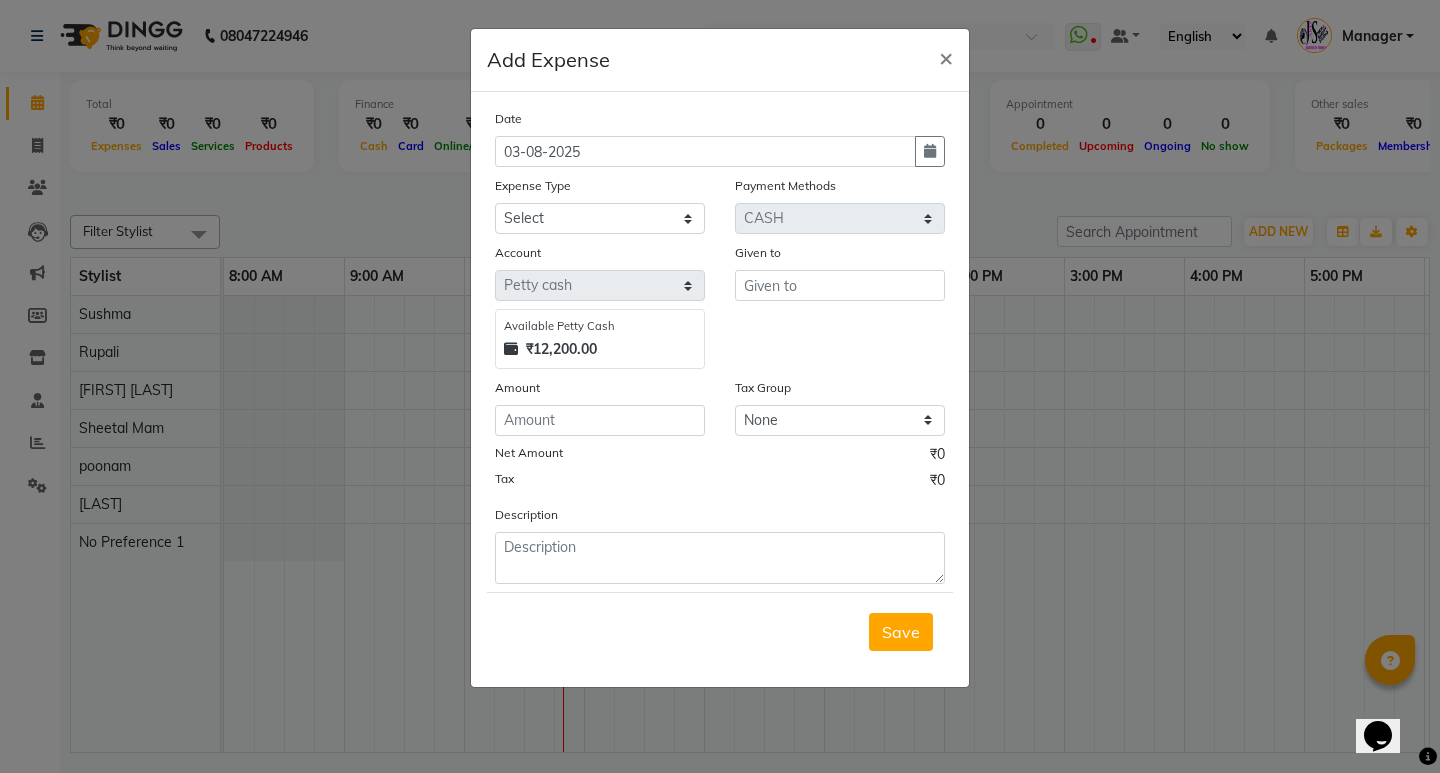 select on "8" 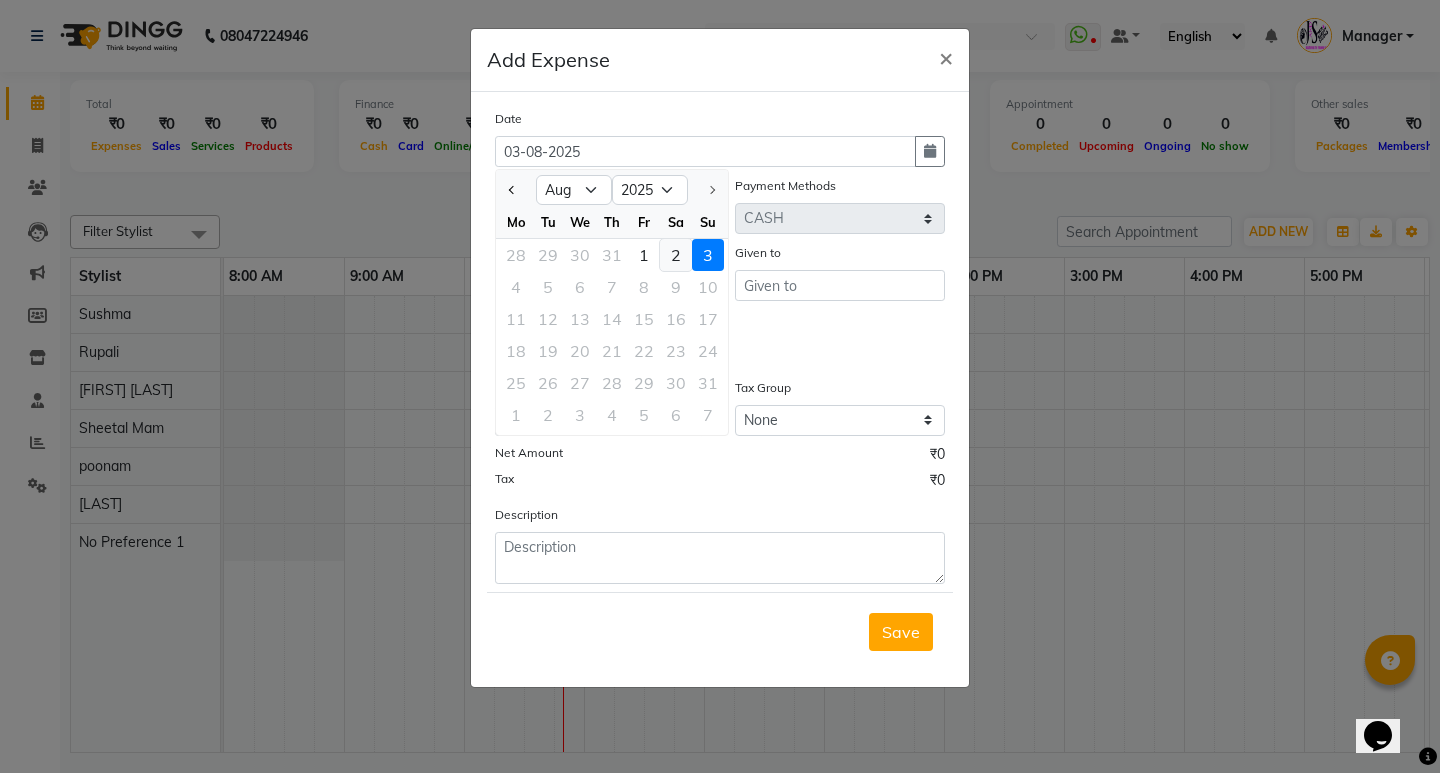 click on "2" 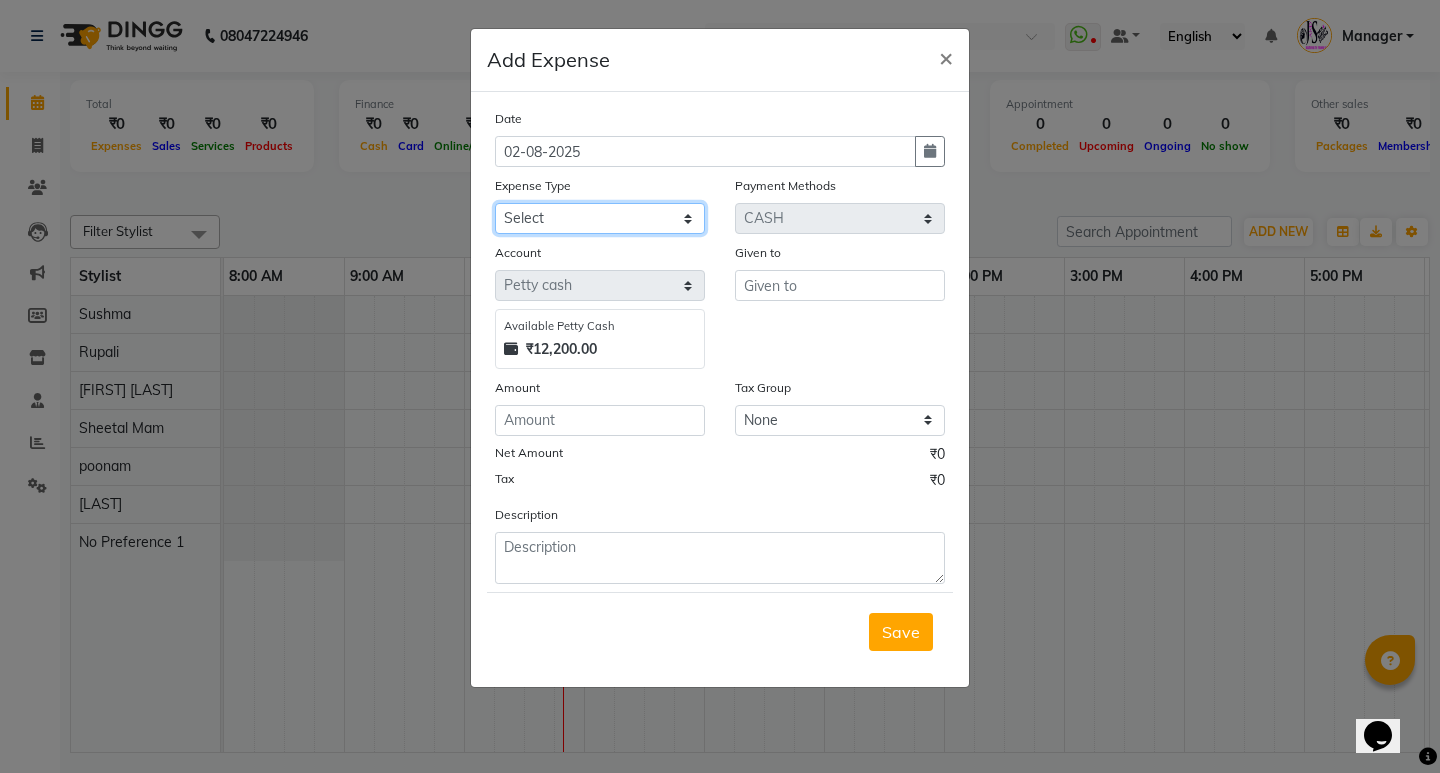 click on "Select 2500 Advance Salary Bank charges Car maintenance  Cash transfer to bank Cash transfer to hub Client Snacks Clinical charges Equipment Fuel Govt fee Incentive Insurance International purchase Loan Repayment Maintenance Marketing Miscellaneous MRA Other Pantry Product Rent Salary Staff Snacks Tax Tea & Refreshment Utilities" 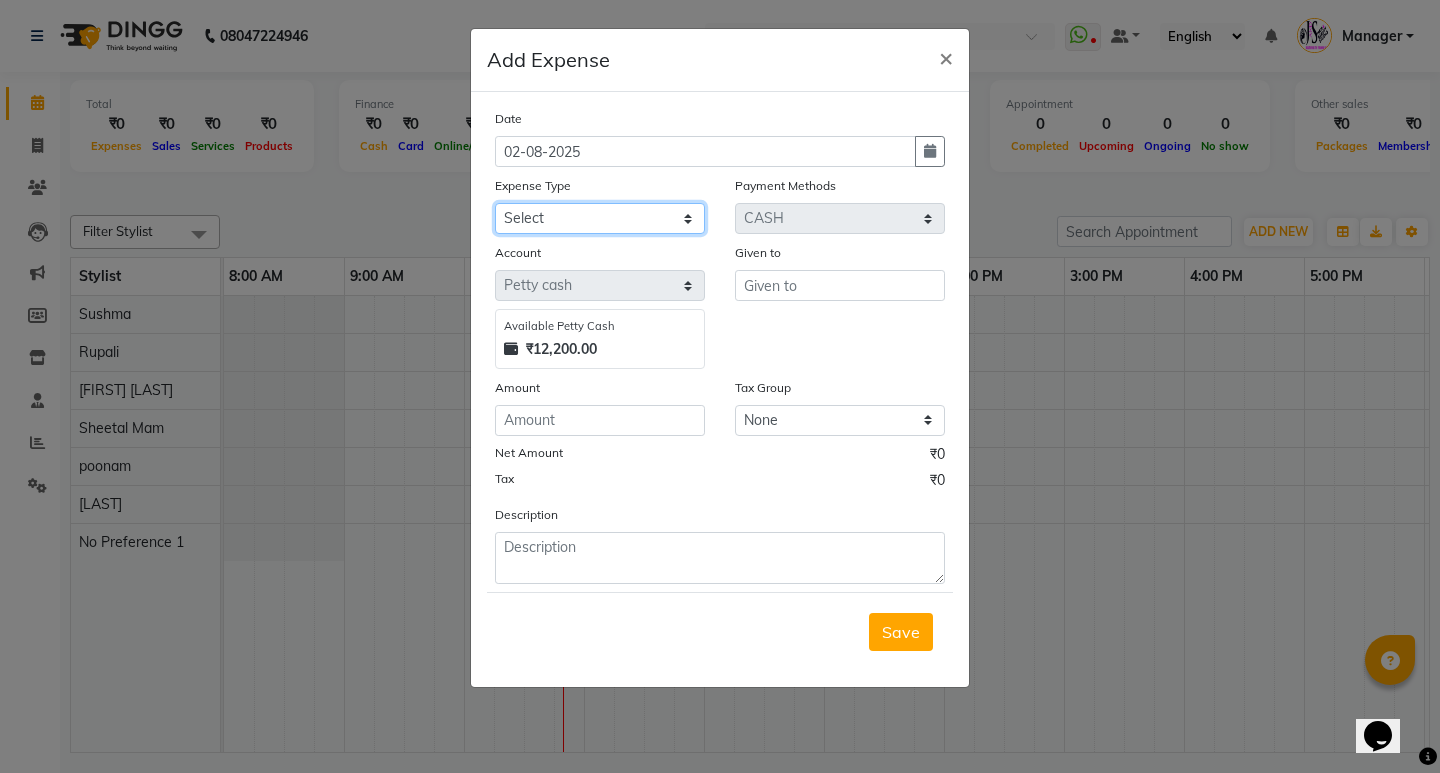 click on "Select 2500 Advance Salary Bank charges Car maintenance  Cash transfer to bank Cash transfer to hub Client Snacks Clinical charges Equipment Fuel Govt fee Incentive Insurance International purchase Loan Repayment Maintenance Marketing Miscellaneous MRA Other Pantry Product Rent Salary Staff Snacks Tax Tea & Refreshment Utilities" 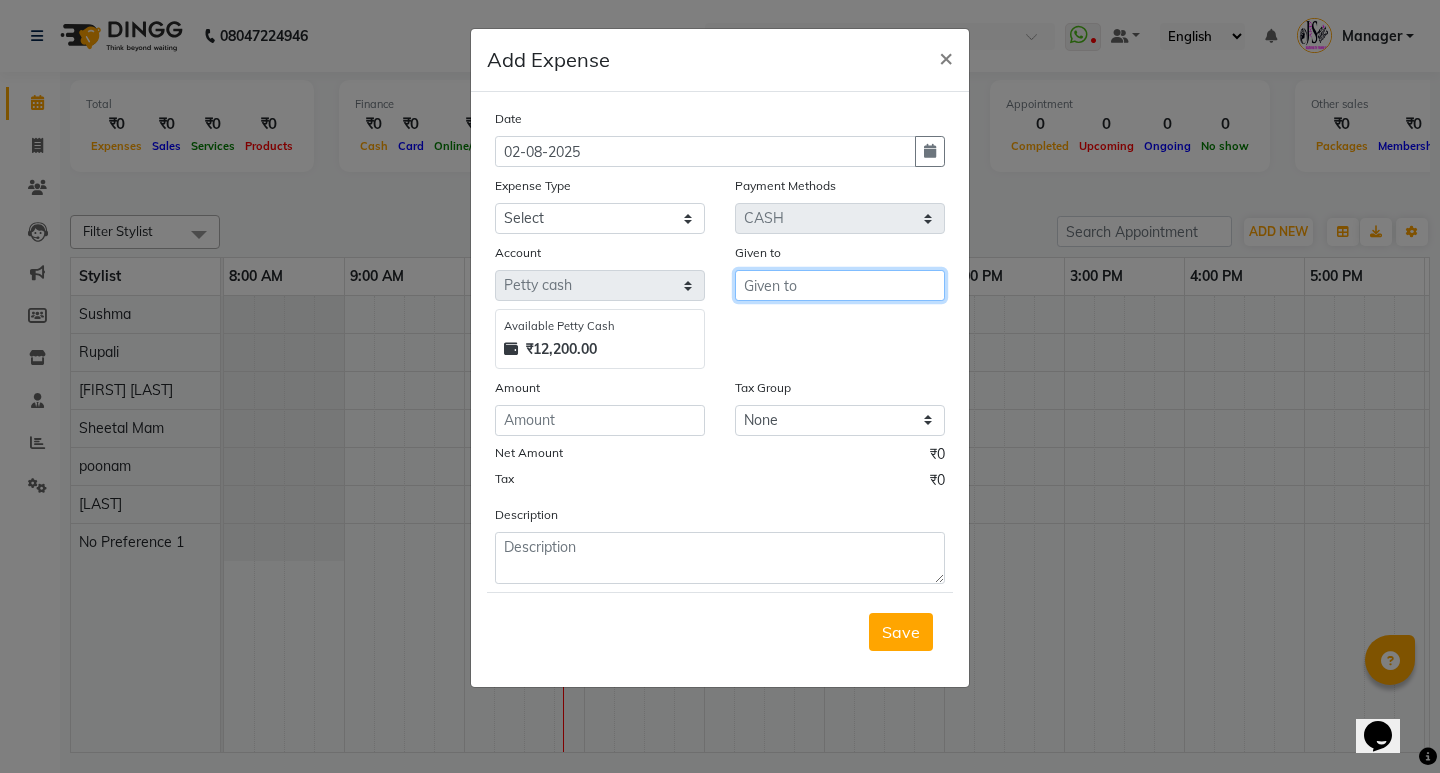 click at bounding box center (840, 285) 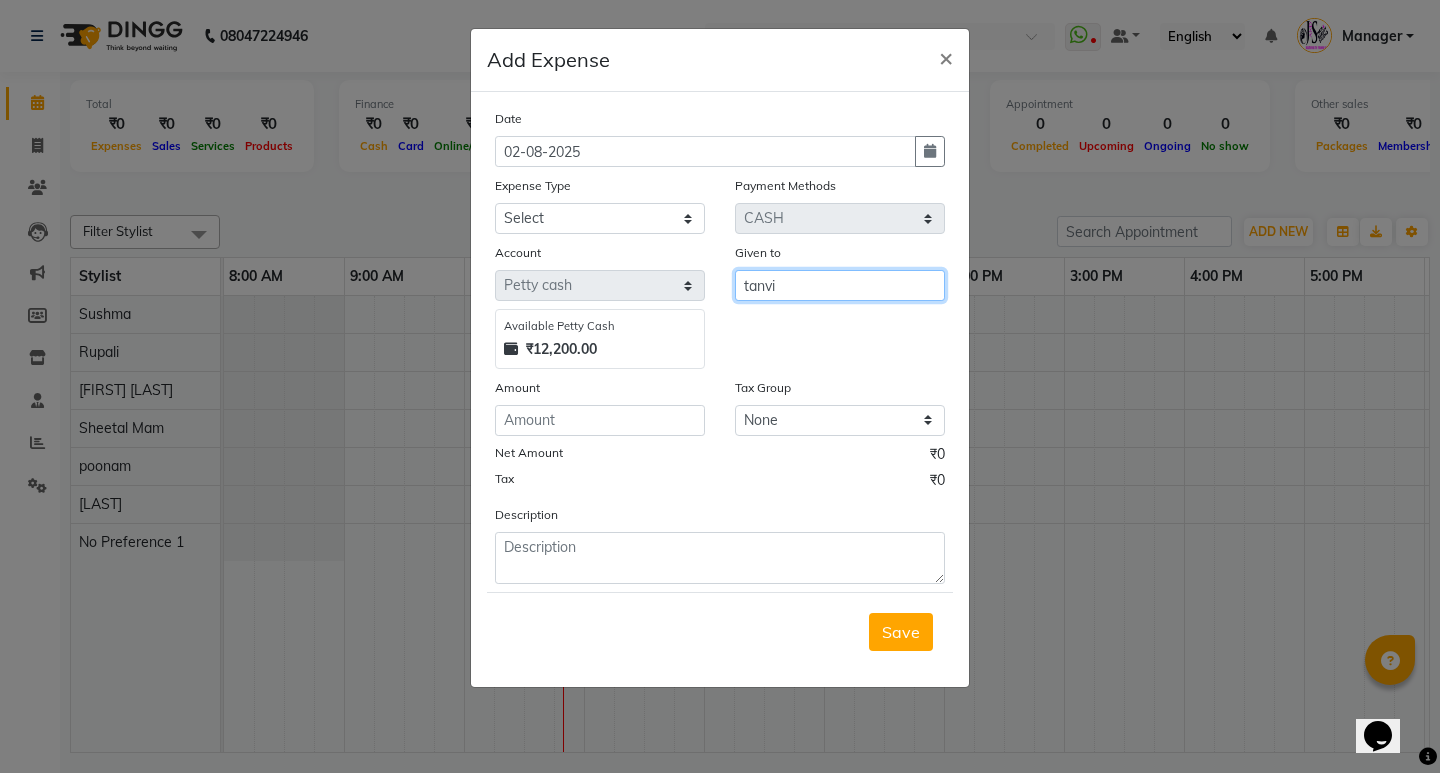 type on "tanvi" 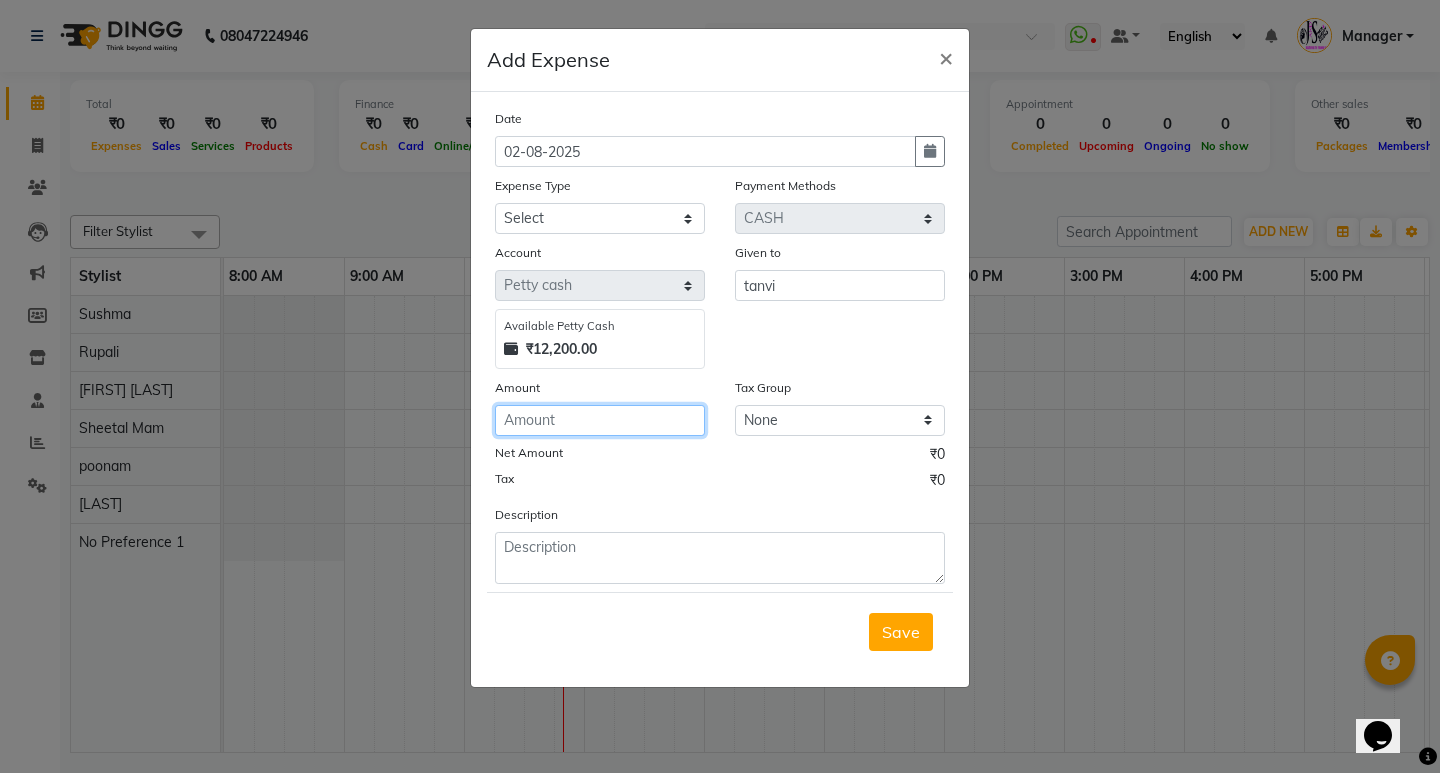 click 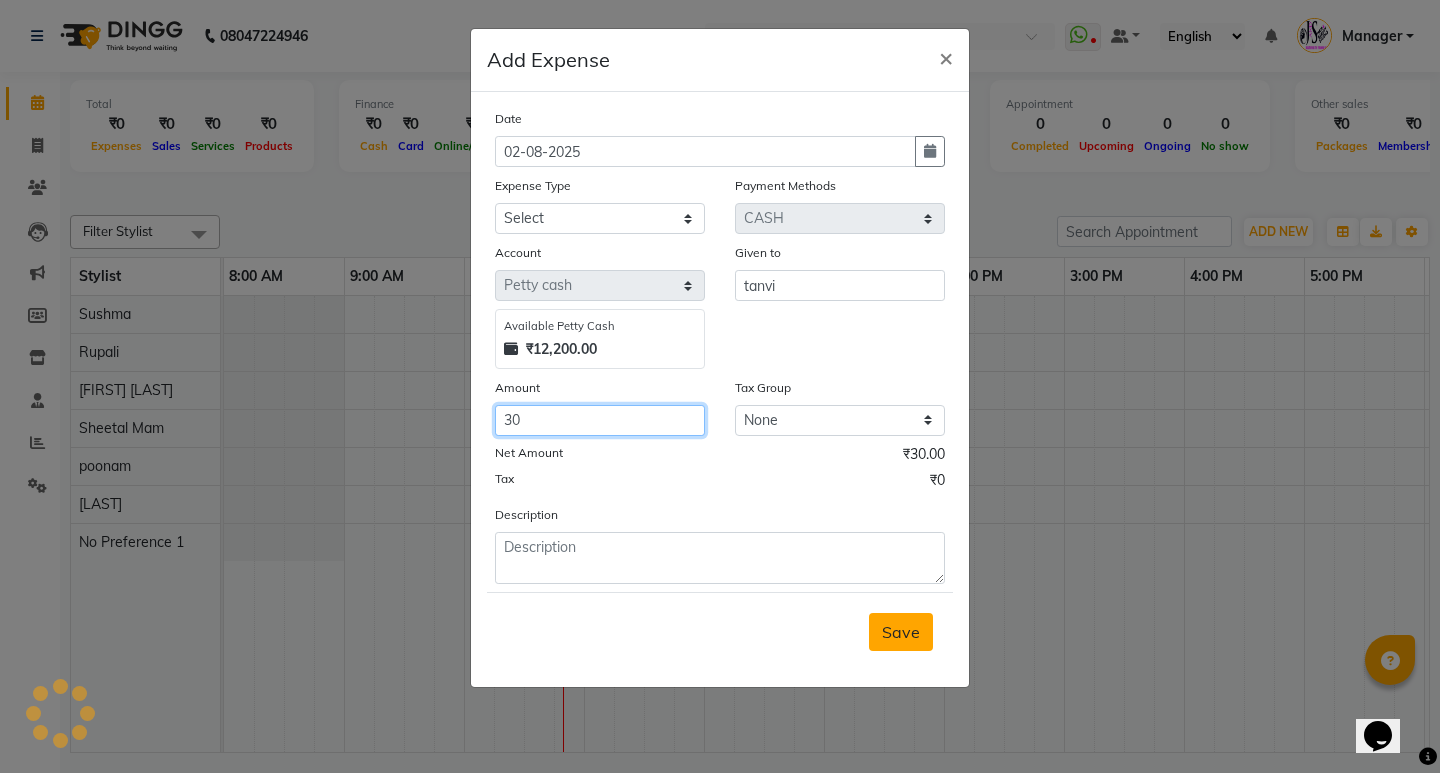 type on "30" 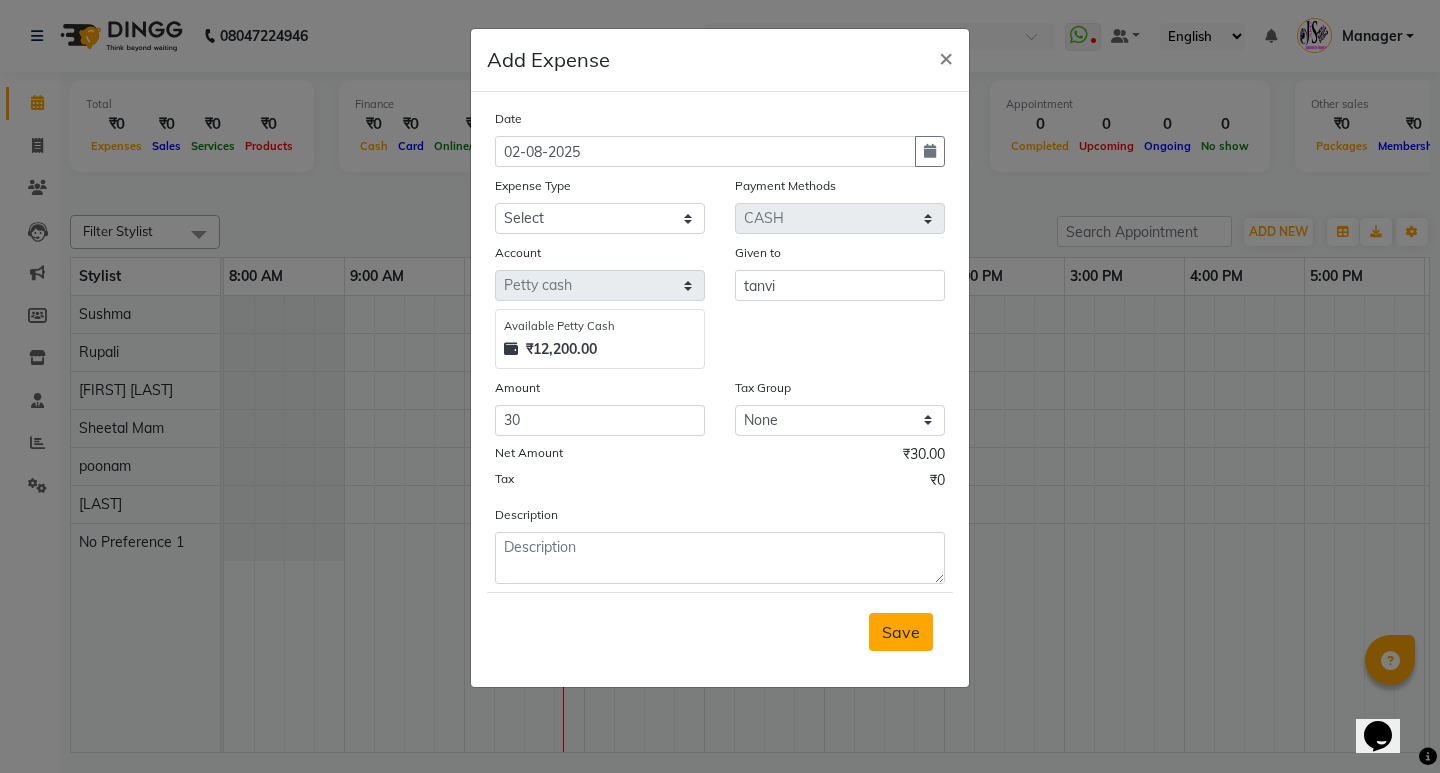 click on "Save" at bounding box center (901, 632) 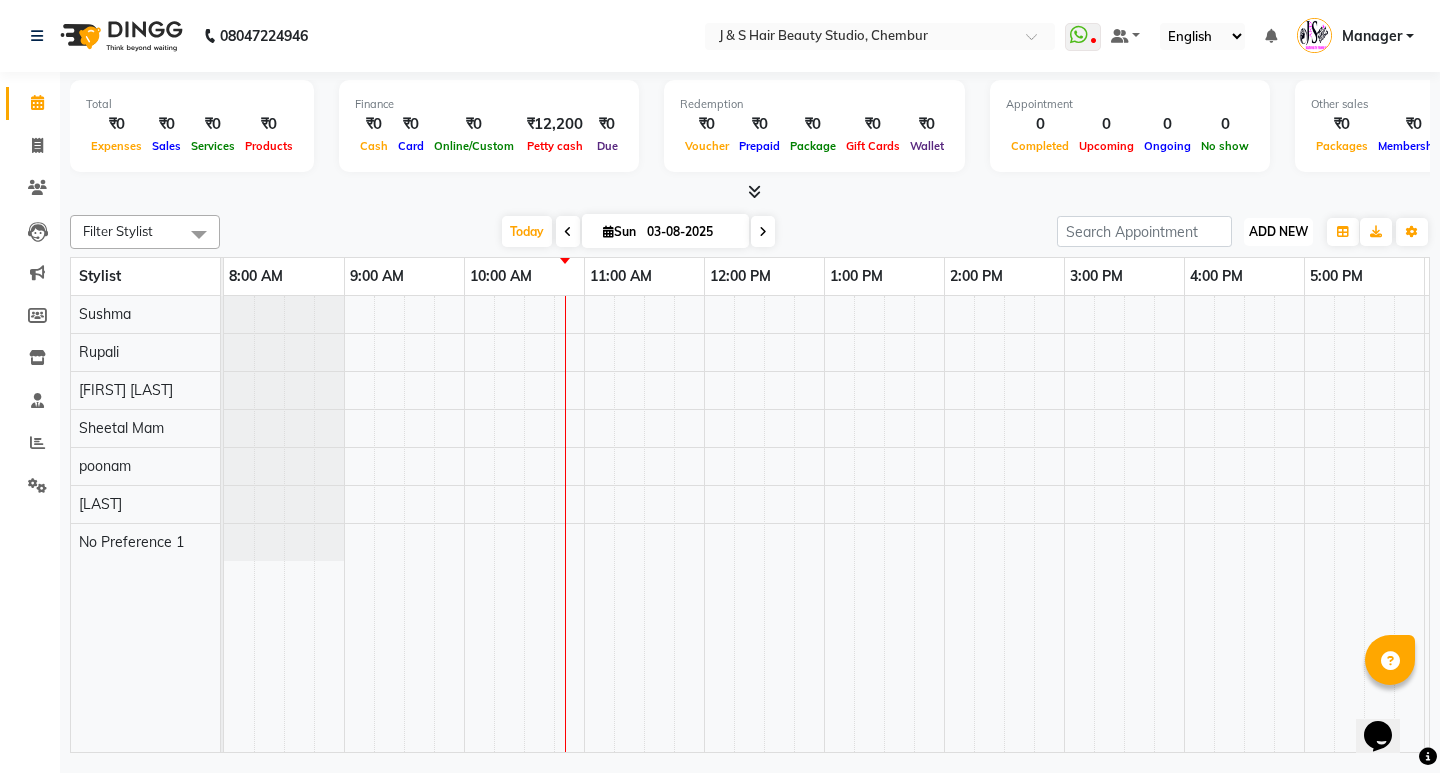 click on "ADD NEW Toggle Dropdown" at bounding box center (1278, 232) 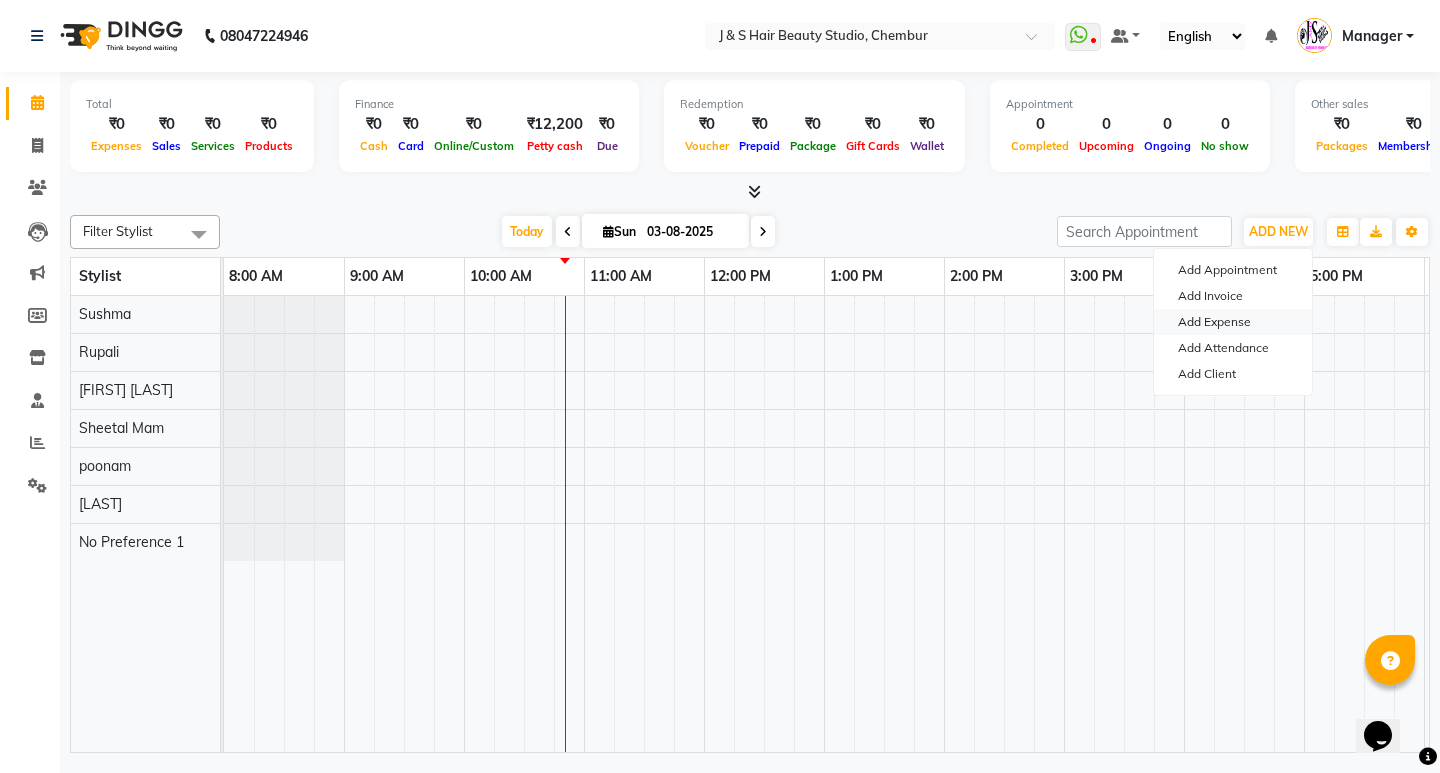 click on "Add Expense" at bounding box center [1233, 322] 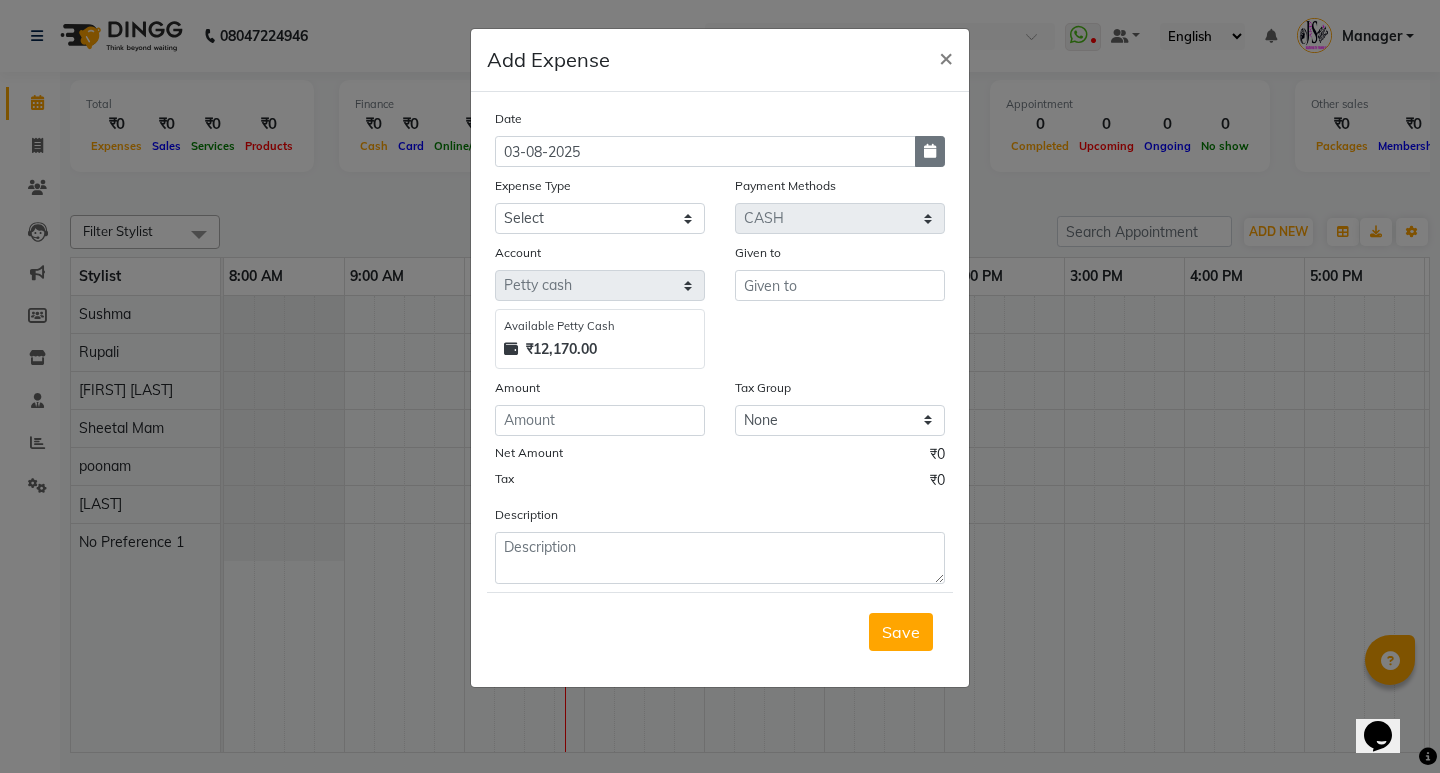click 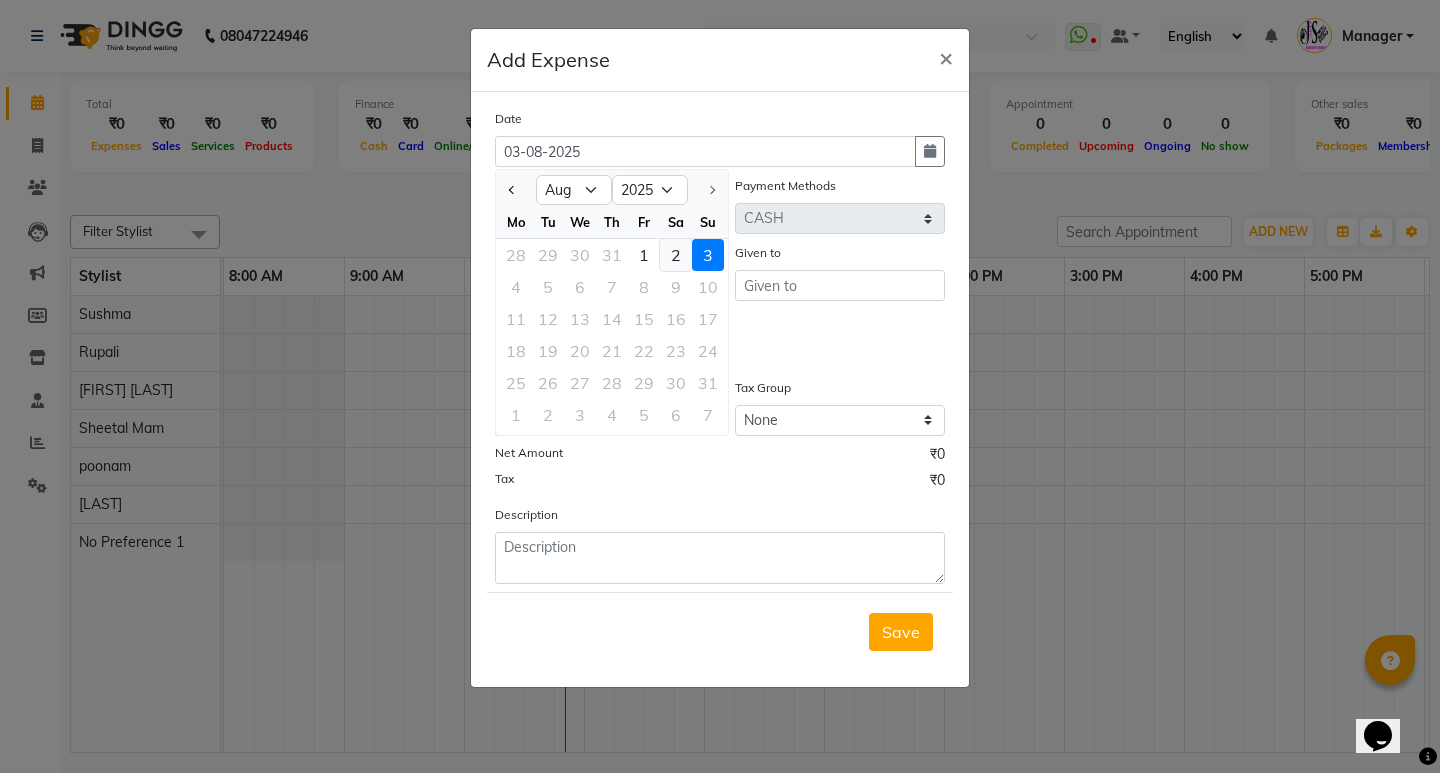 click on "2" 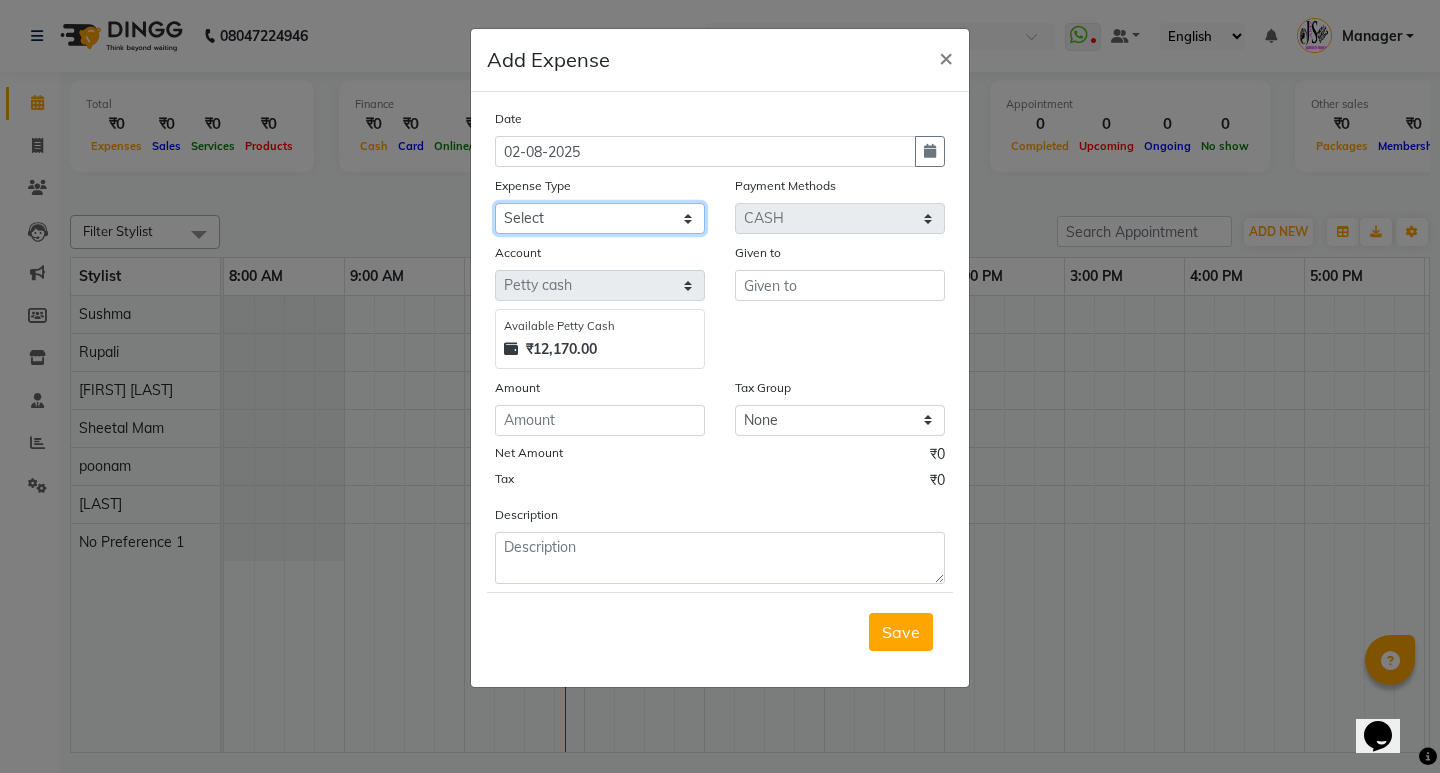 click on "Select 2500 Advance Salary Bank charges Car maintenance  Cash transfer to bank Cash transfer to hub Client Snacks Clinical charges Equipment Fuel Govt fee Incentive Insurance International purchase Loan Repayment Maintenance Marketing Miscellaneous MRA Other Pantry Product Rent Salary Staff Snacks Tax Tea & Refreshment Utilities" 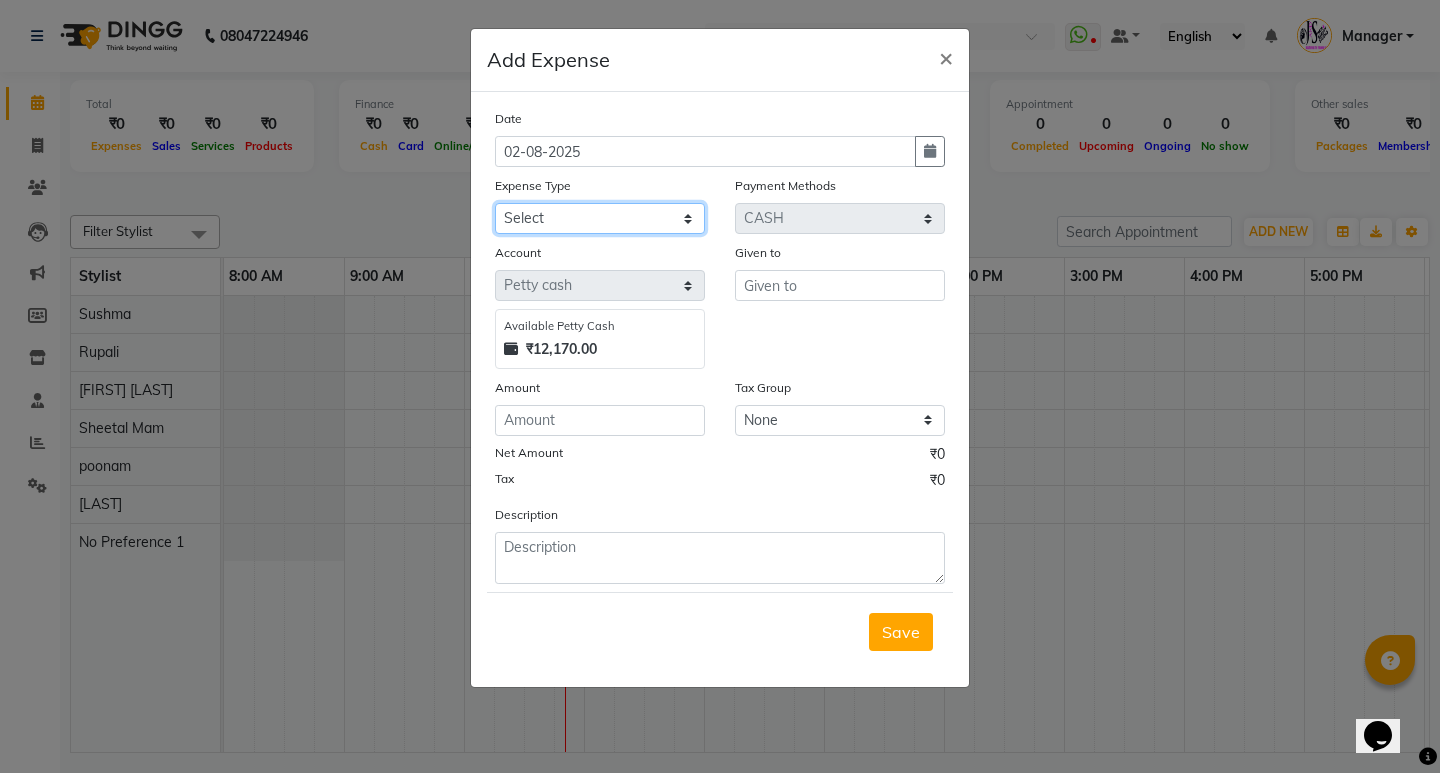 click on "Select 2500 Advance Salary Bank charges Car maintenance  Cash transfer to bank Cash transfer to hub Client Snacks Clinical charges Equipment Fuel Govt fee Incentive Insurance International purchase Loan Repayment Maintenance Marketing Miscellaneous MRA Other Pantry Product Rent Salary Staff Snacks Tax Tea & Refreshment Utilities" 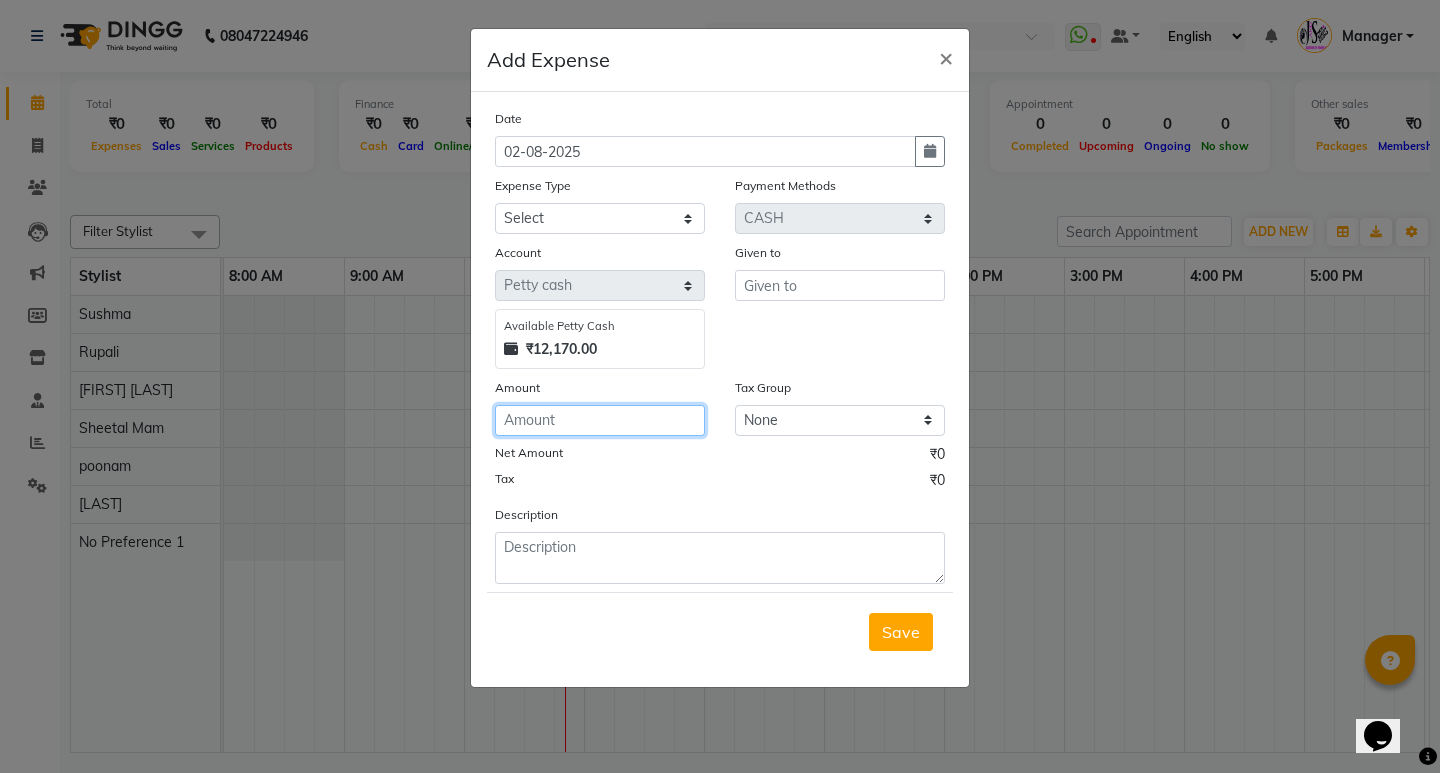 click 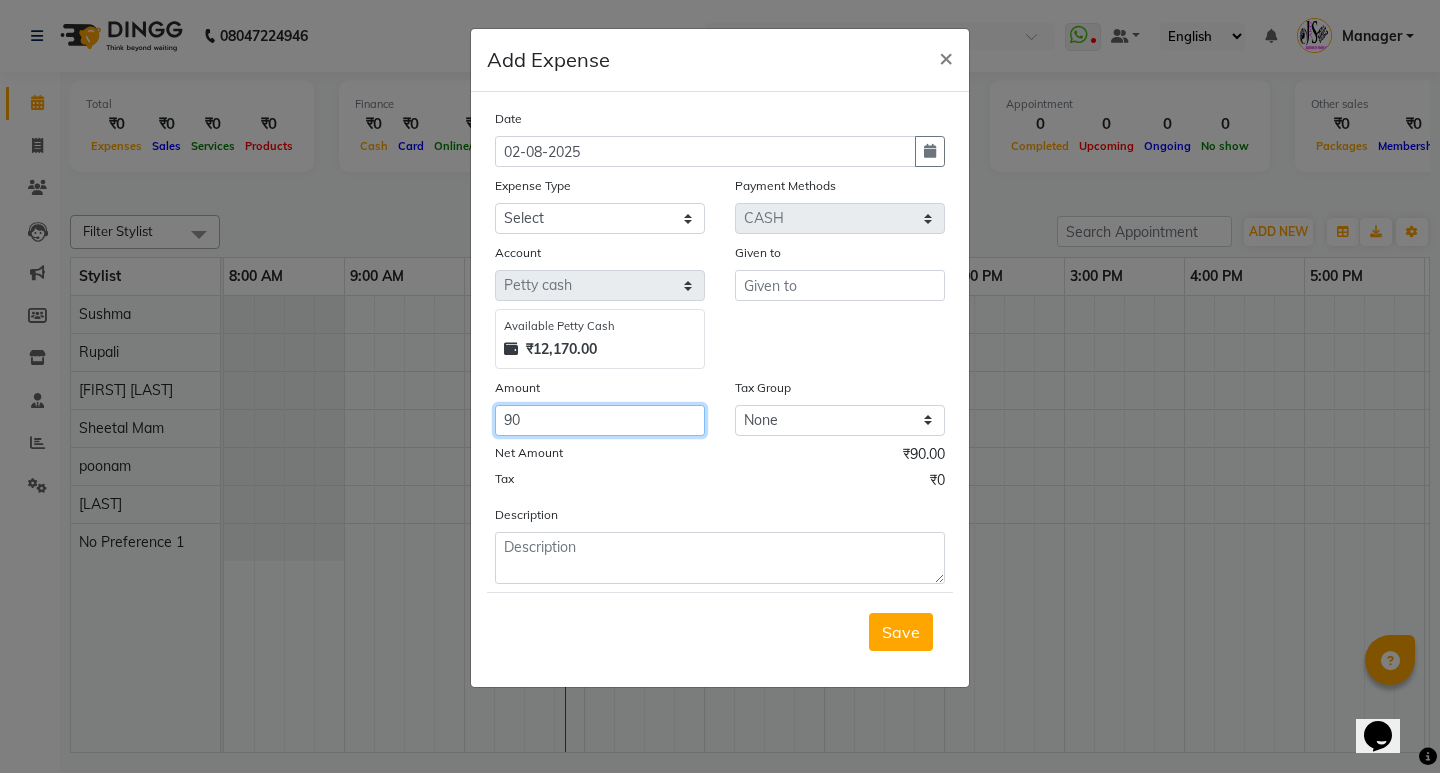 type on "9" 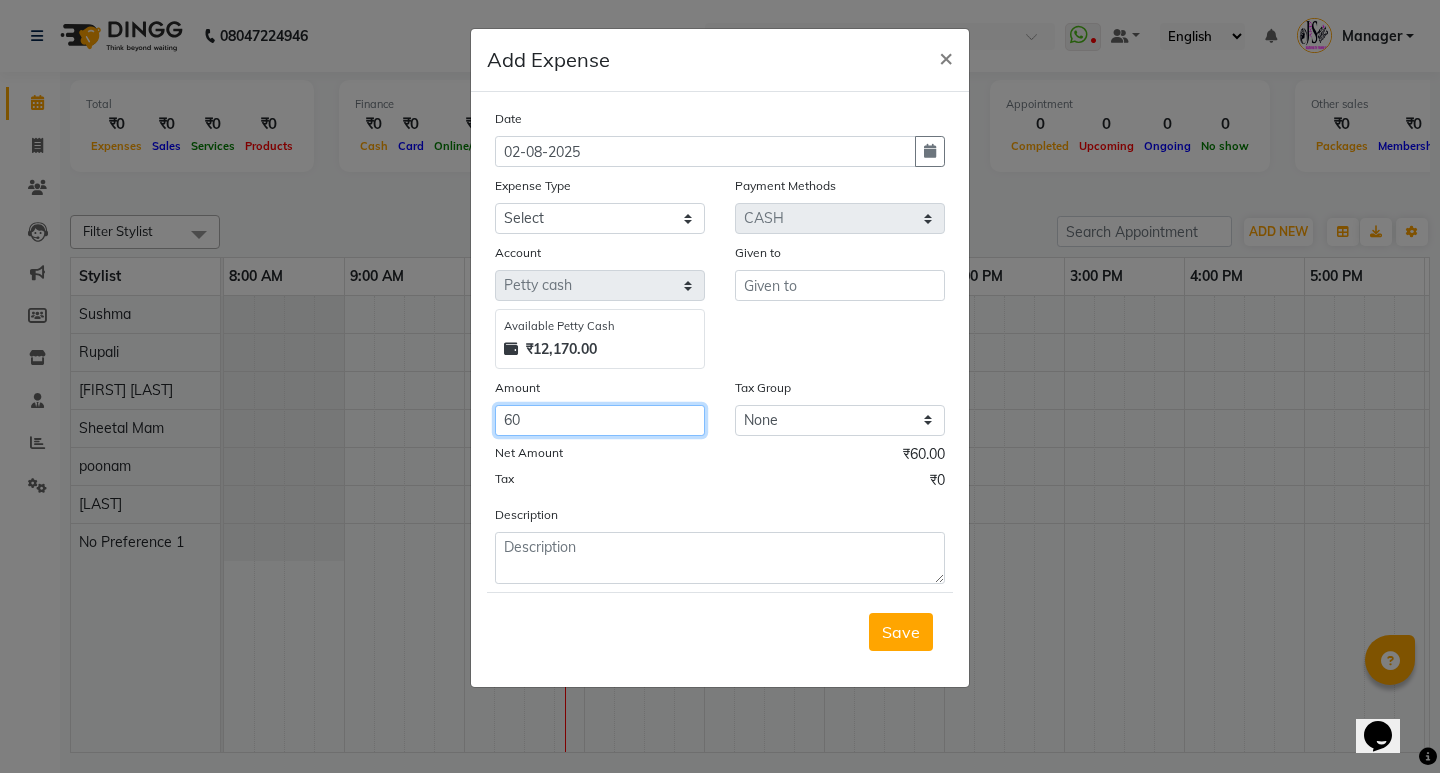 type on "60" 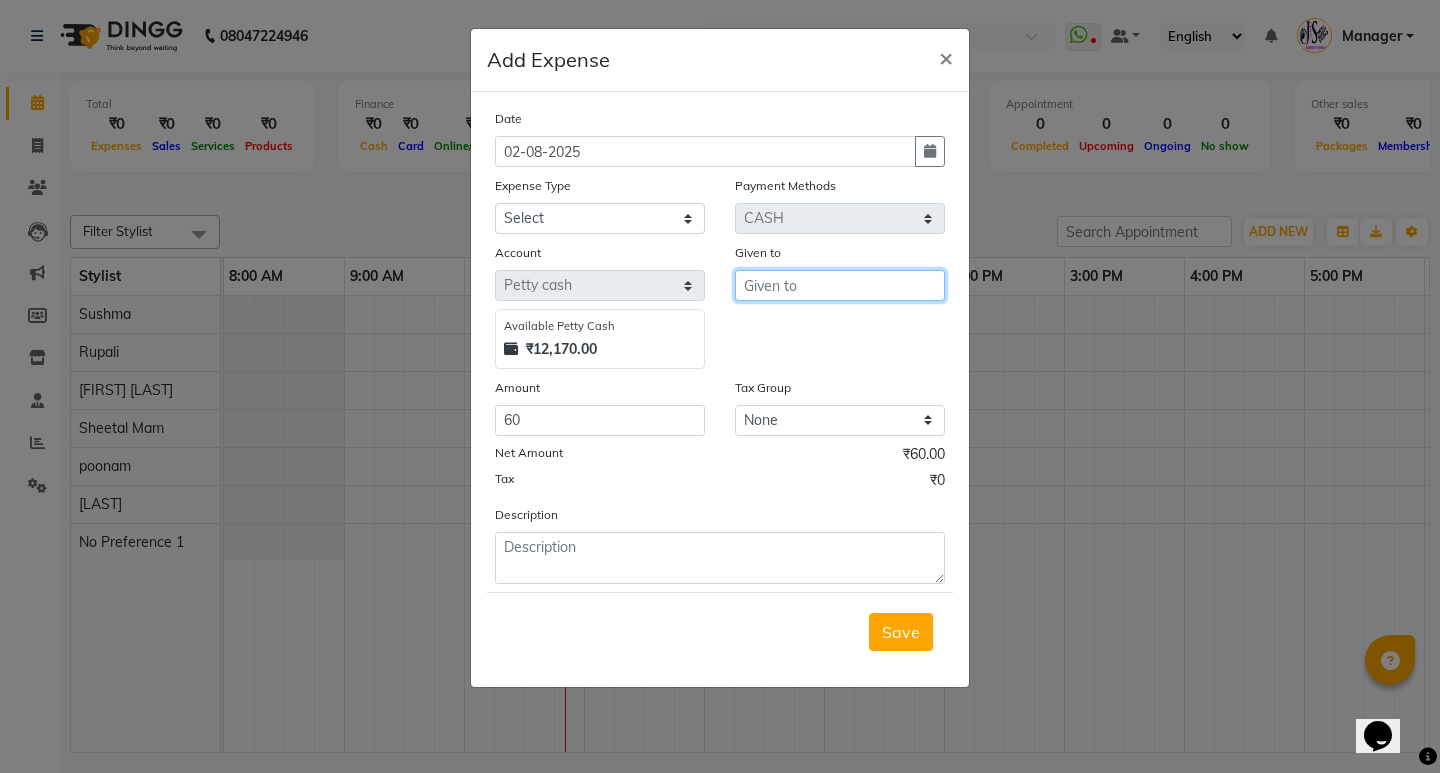 click at bounding box center [840, 285] 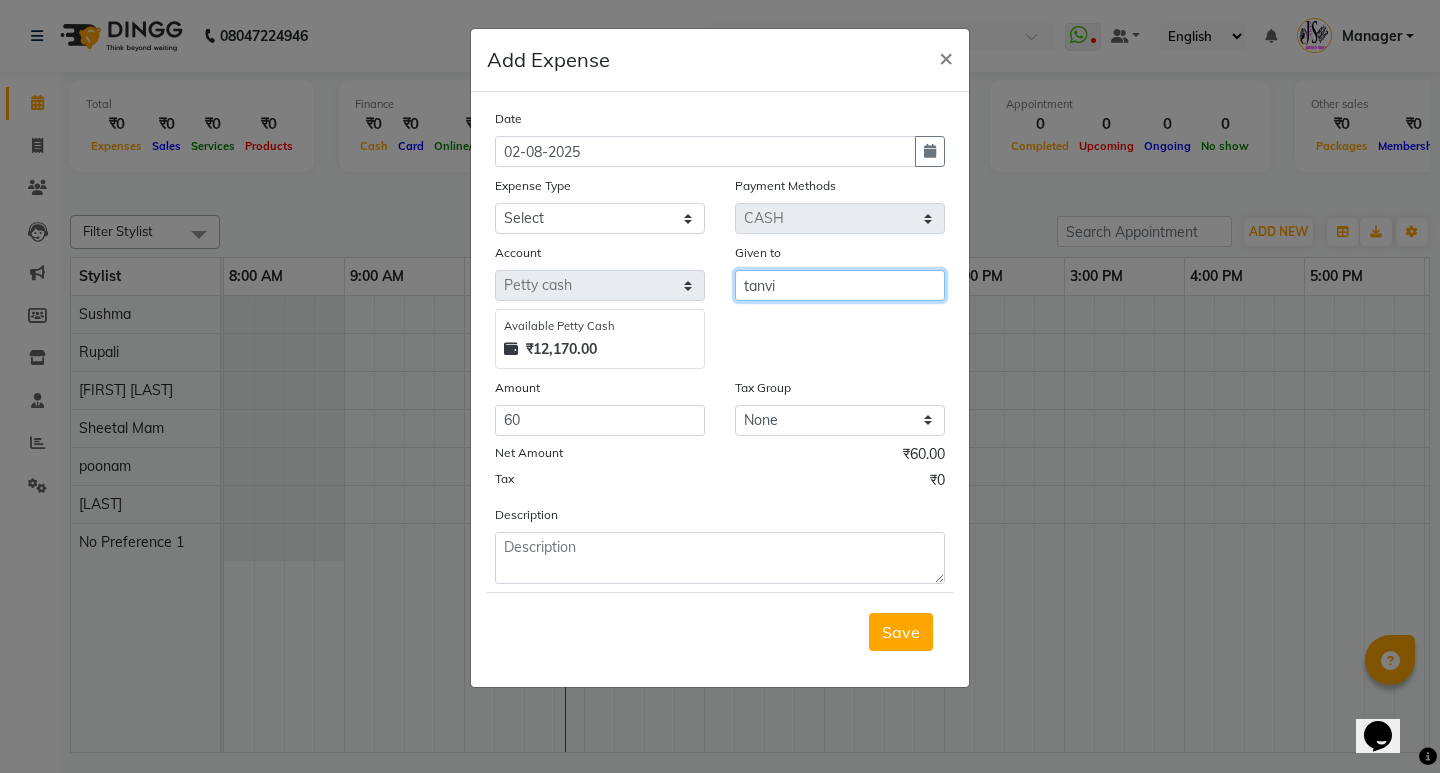 type on "tanvi" 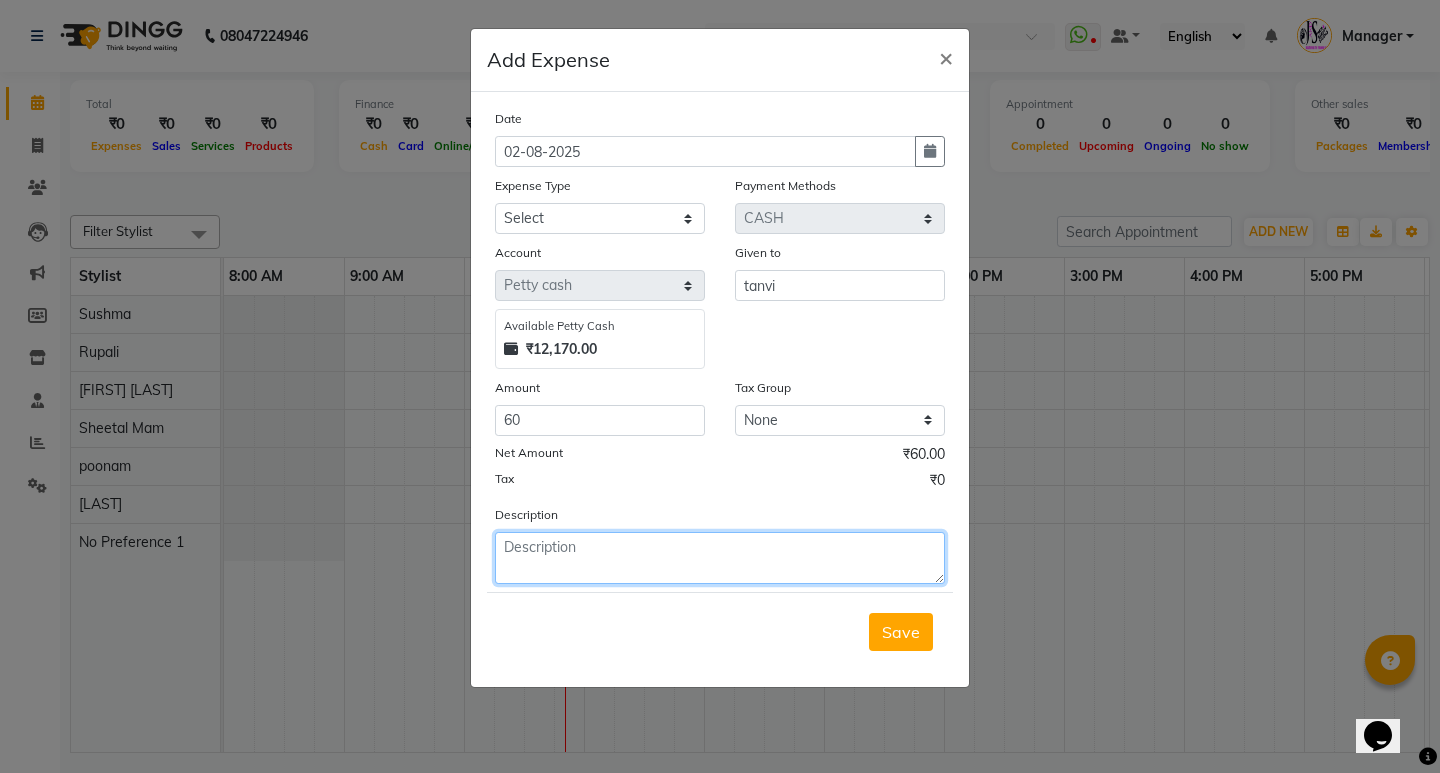 click 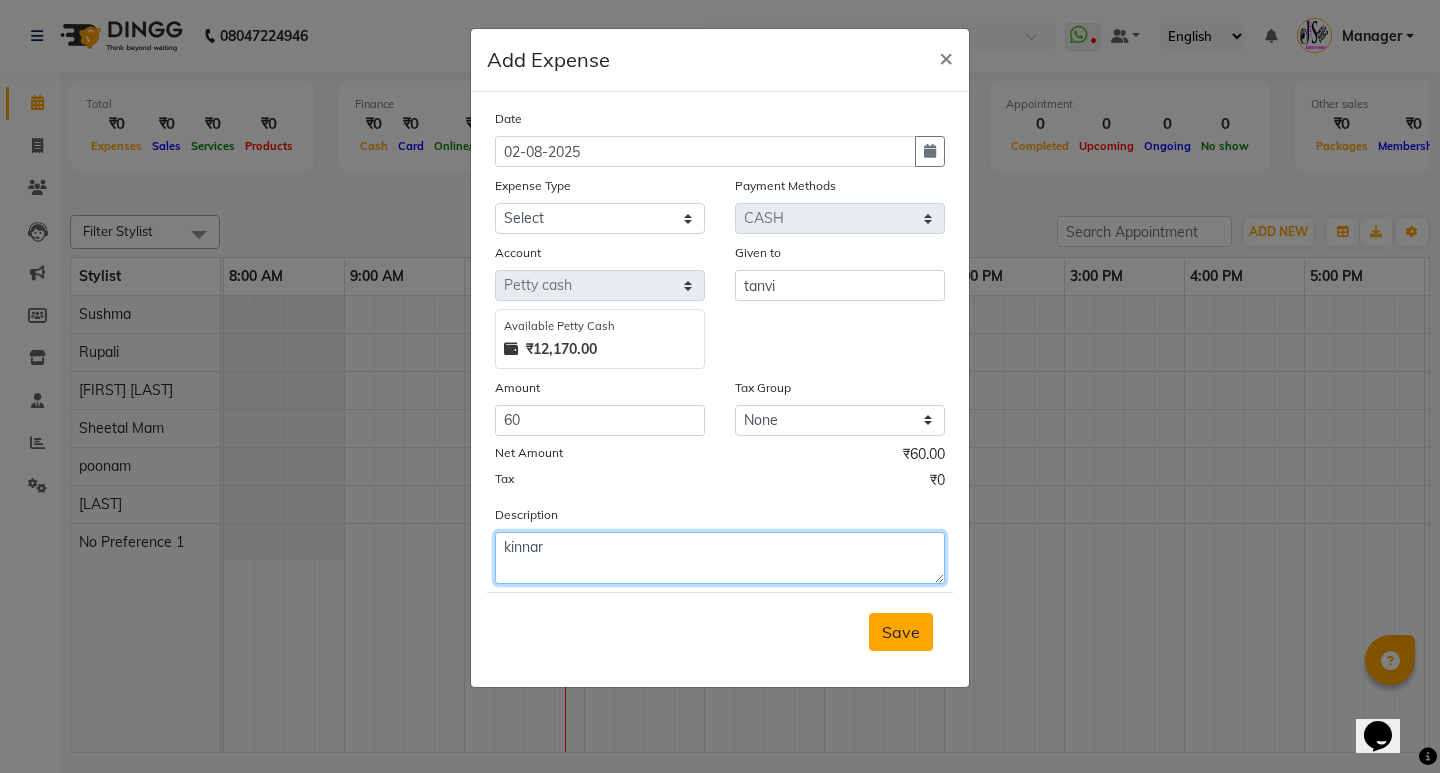 type on "kinnar" 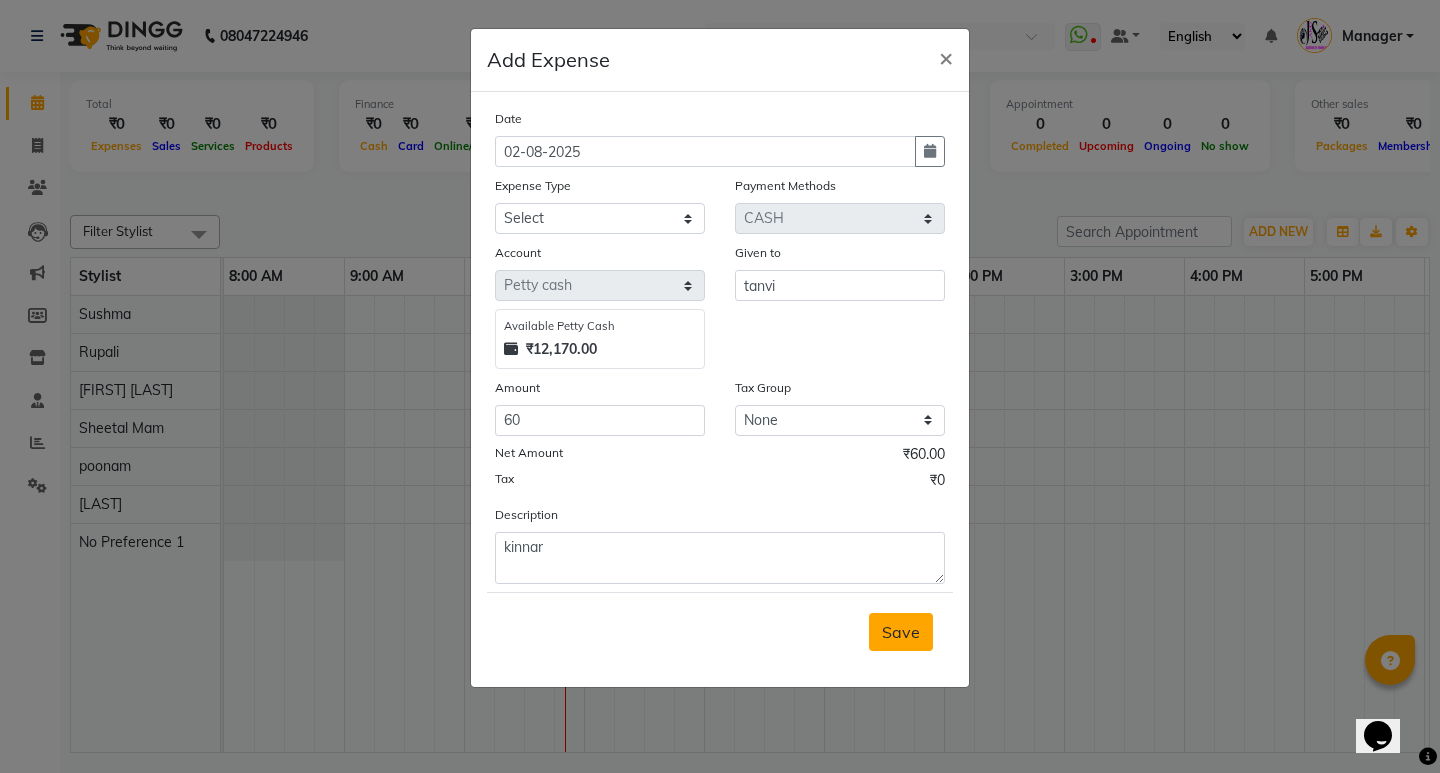 click on "Save" at bounding box center (901, 632) 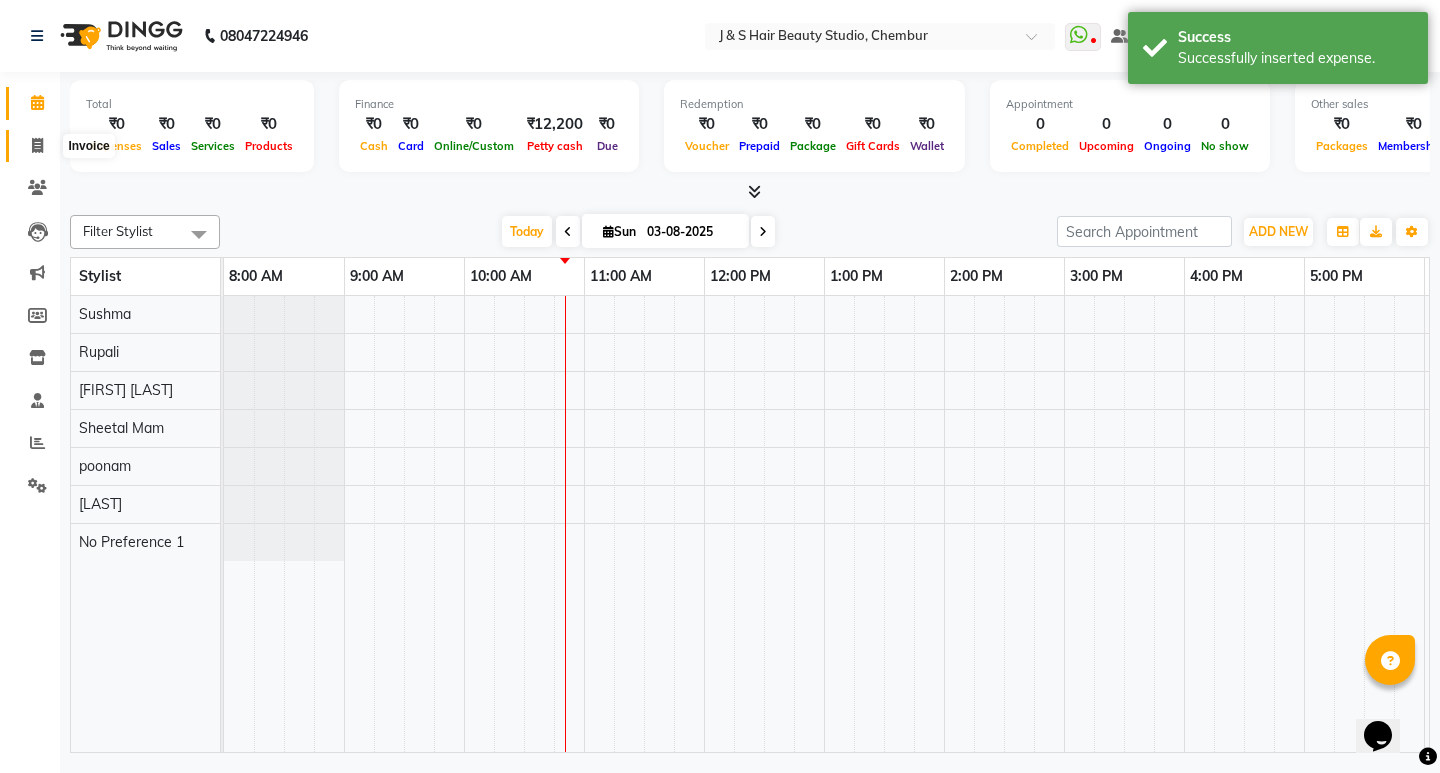 click 